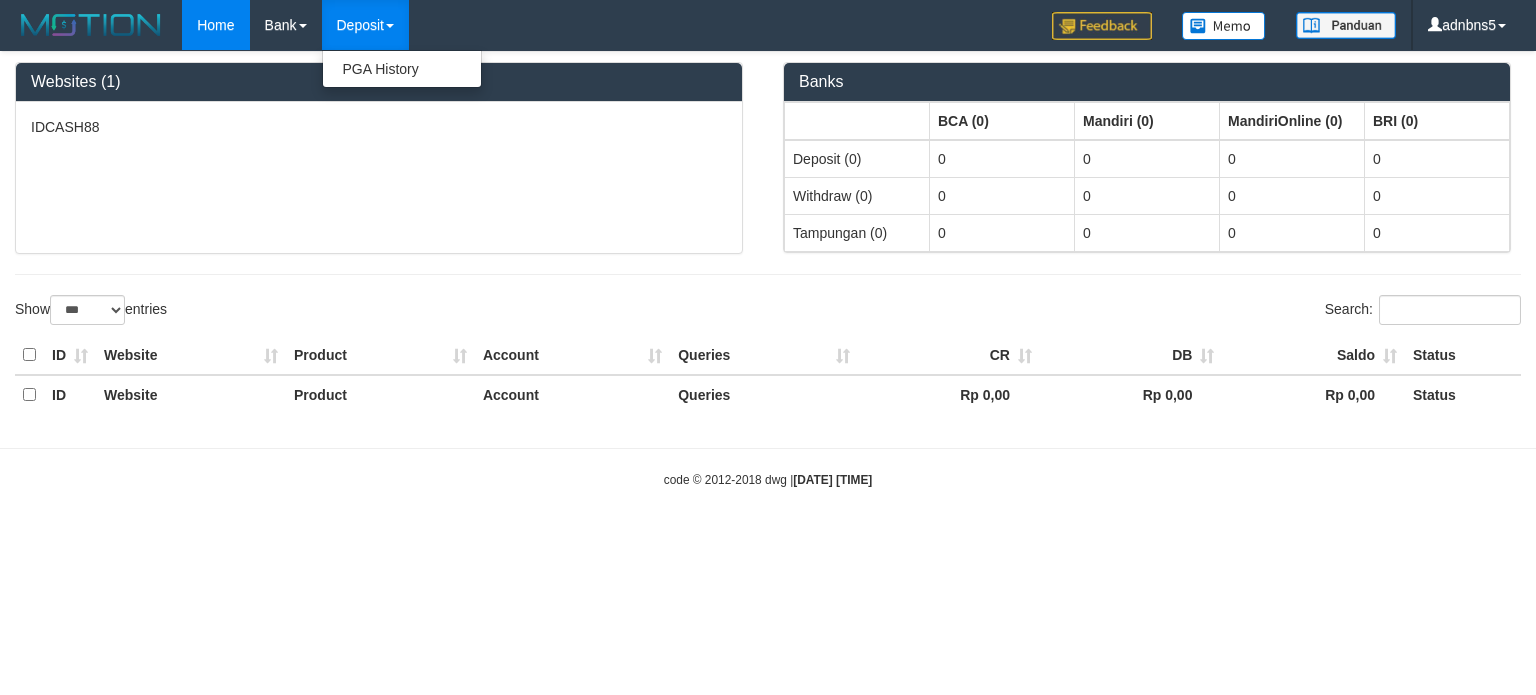 select on "***" 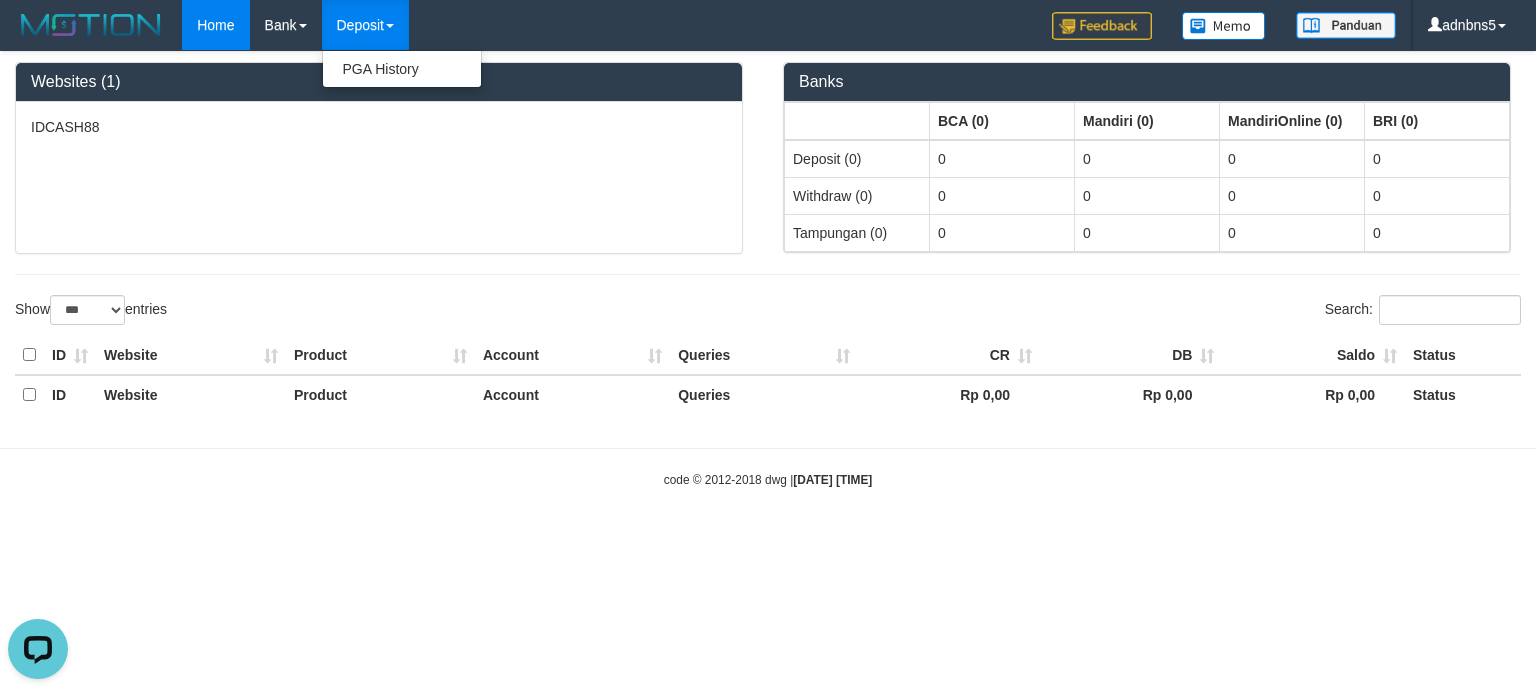 scroll, scrollTop: 0, scrollLeft: 0, axis: both 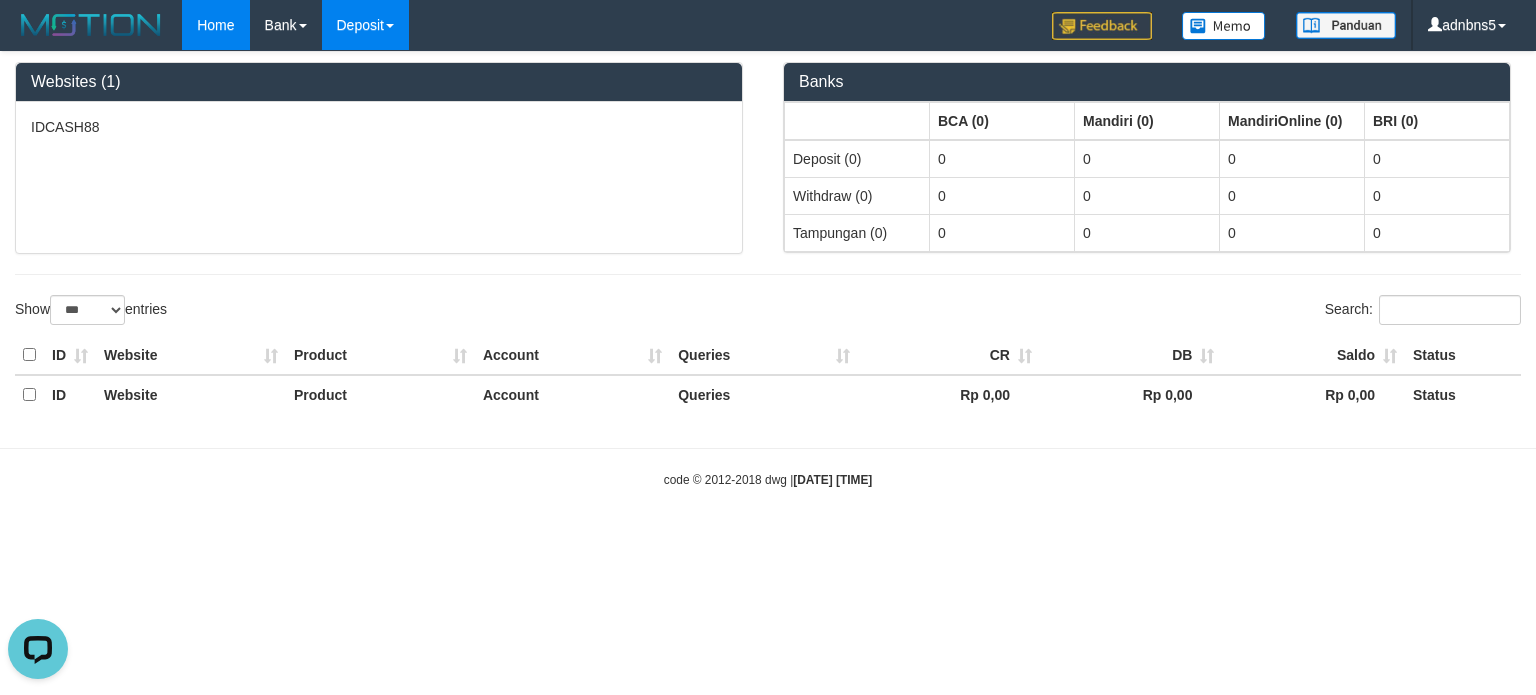 click on "Deposit" at bounding box center [365, 25] 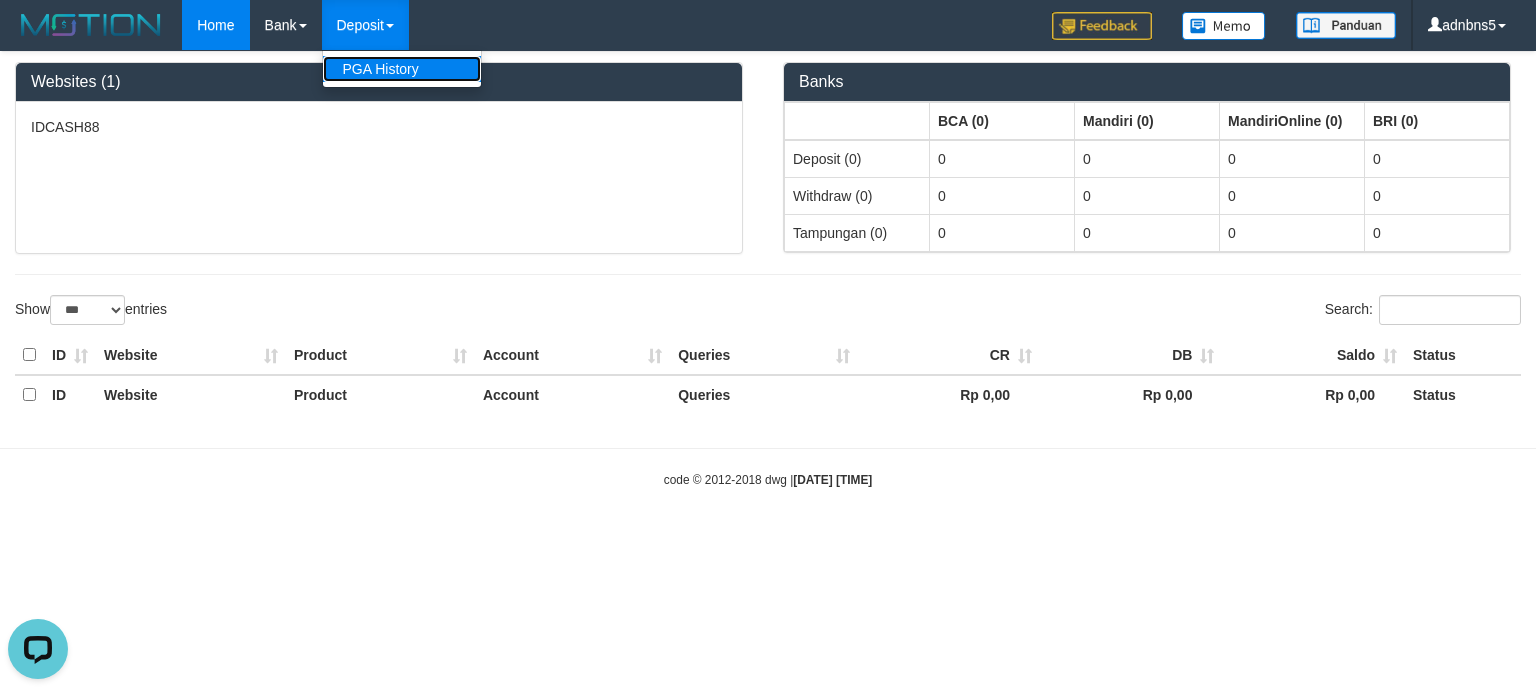 click on "PGA History" at bounding box center (402, 69) 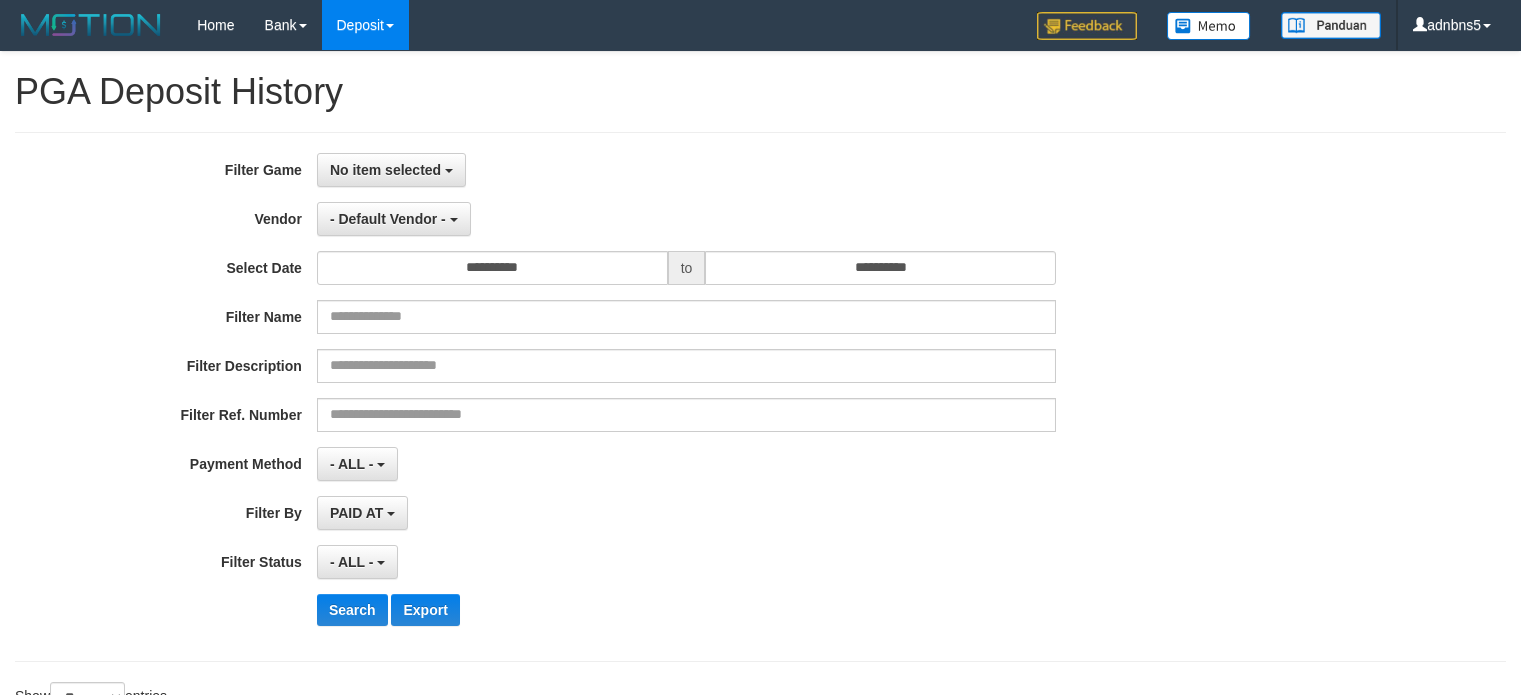 select 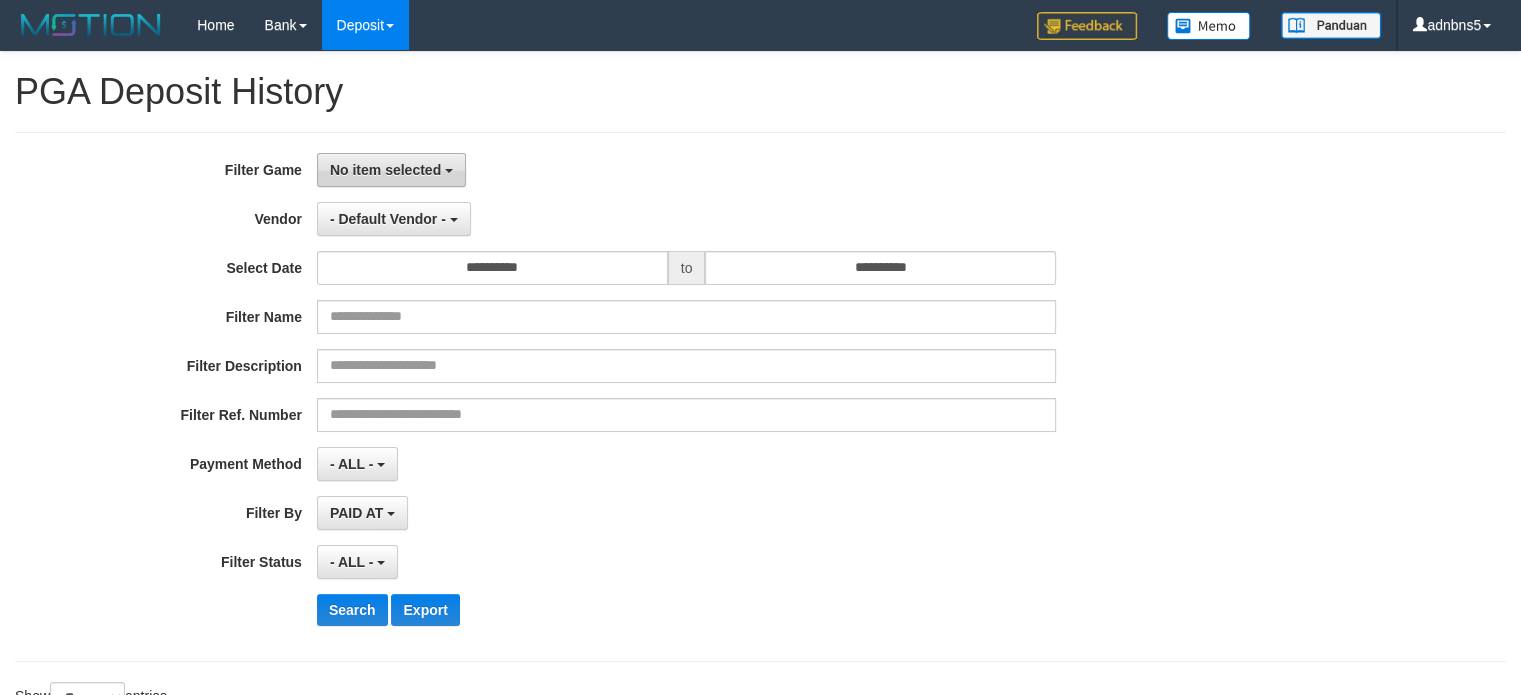 click on "No item selected" at bounding box center (385, 170) 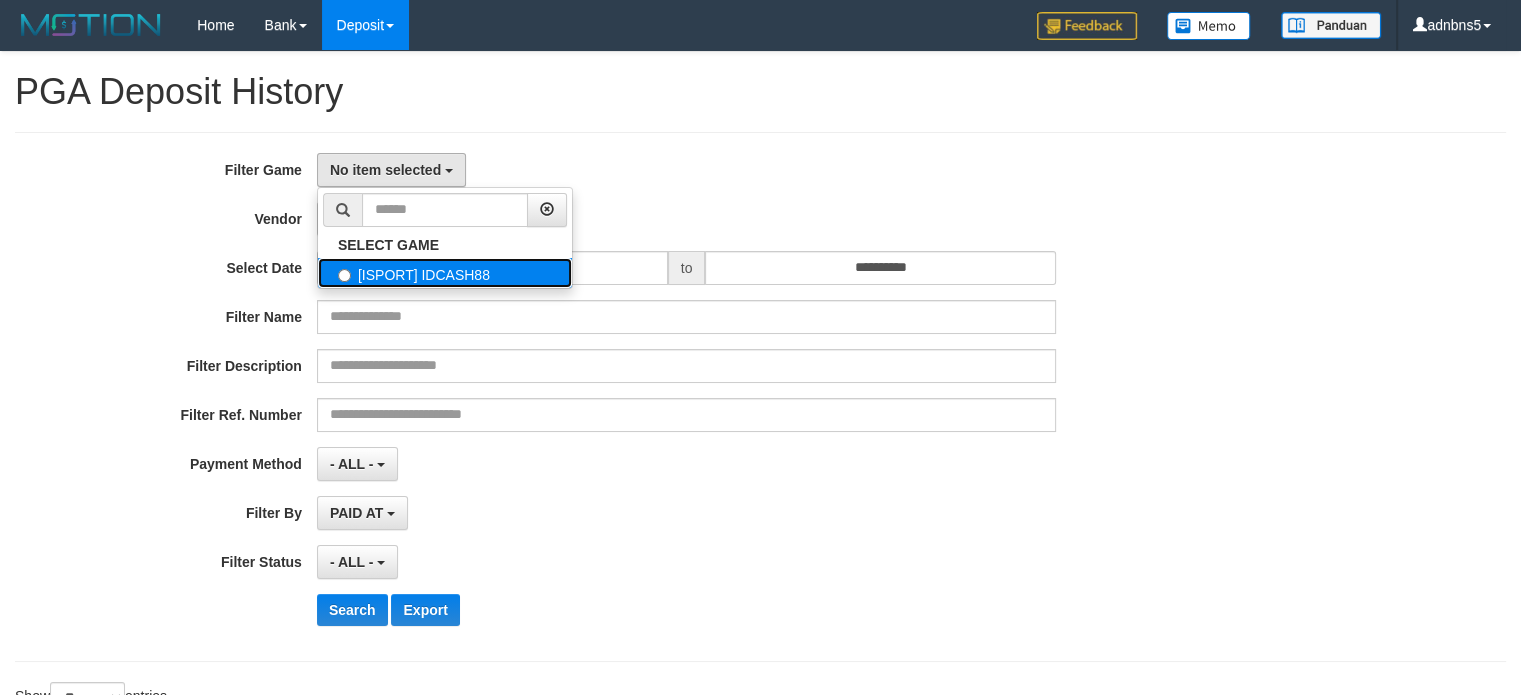 click on "[ISPORT] IDCASH88" at bounding box center [445, 273] 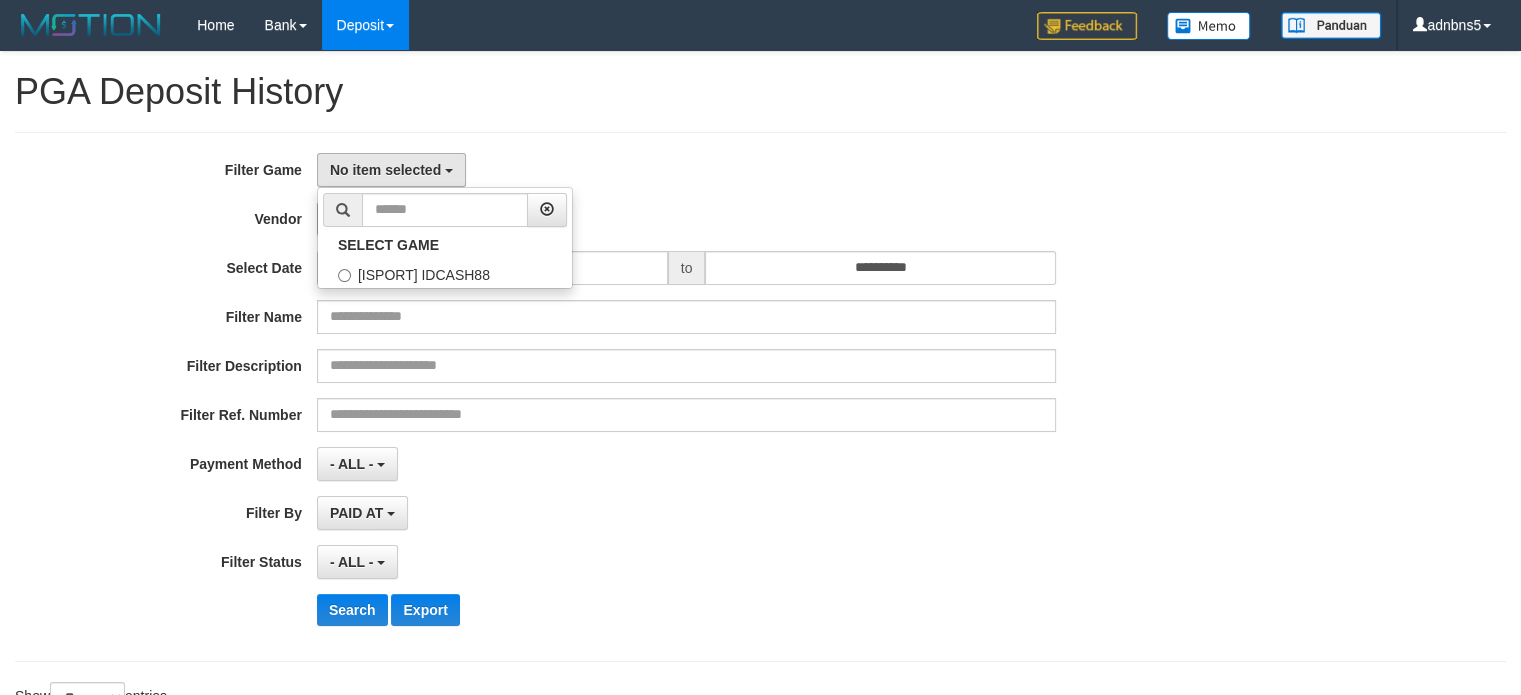 select on "***" 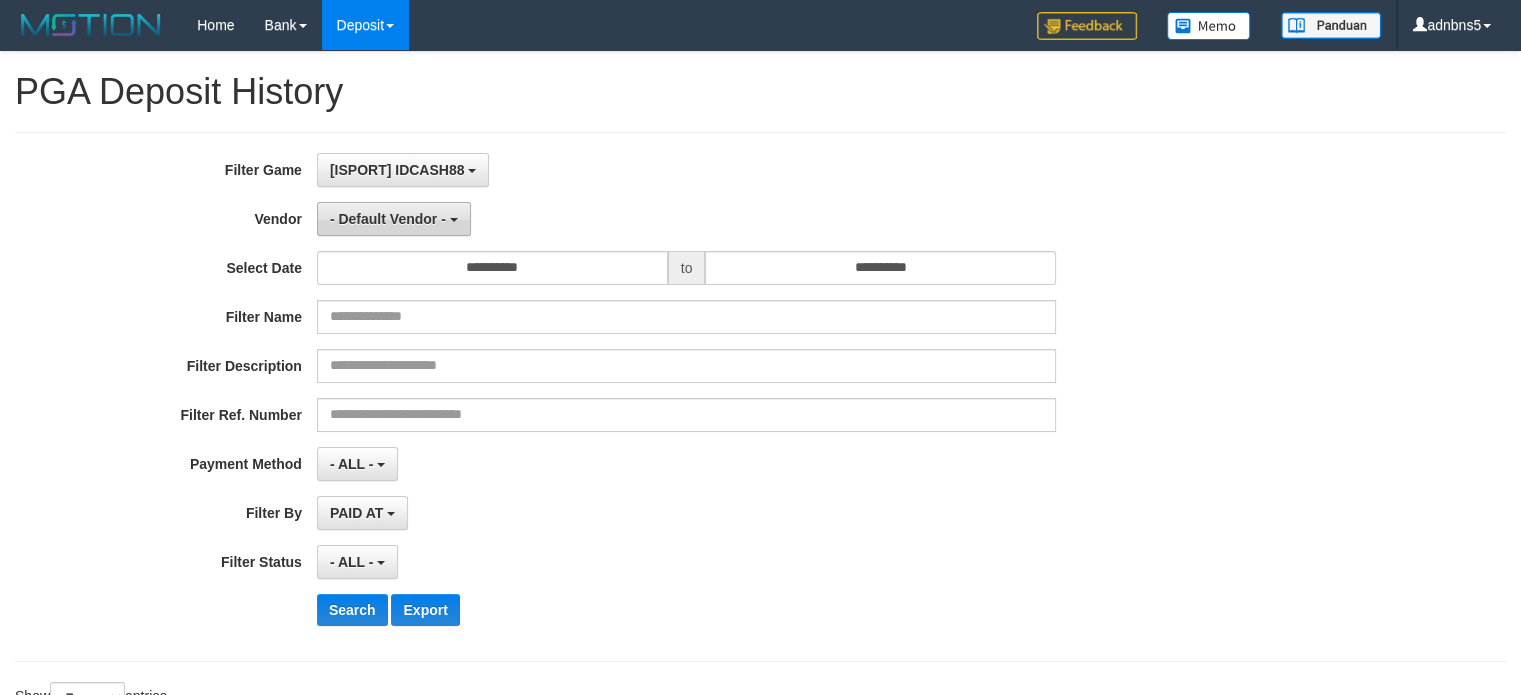 click on "- Default Vendor -" at bounding box center (388, 219) 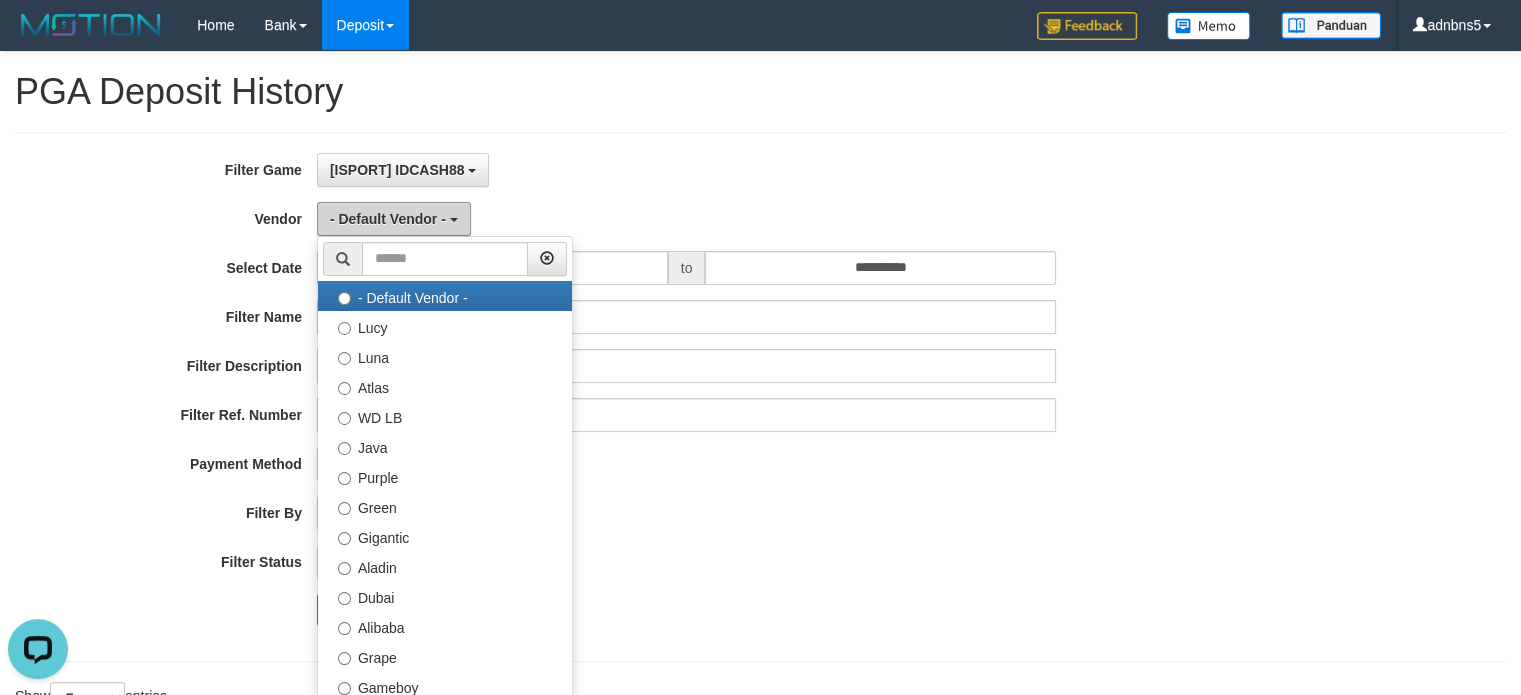 scroll, scrollTop: 0, scrollLeft: 0, axis: both 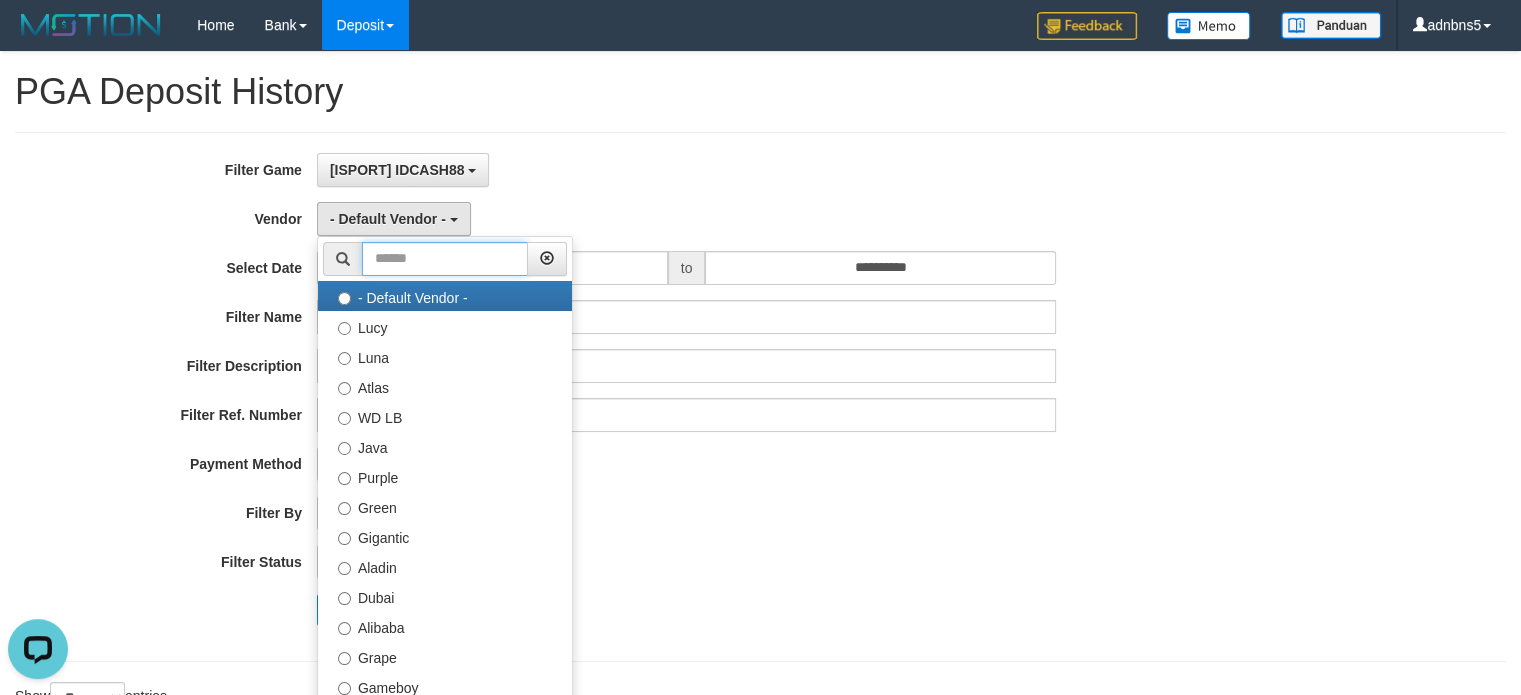 click at bounding box center [445, 259] 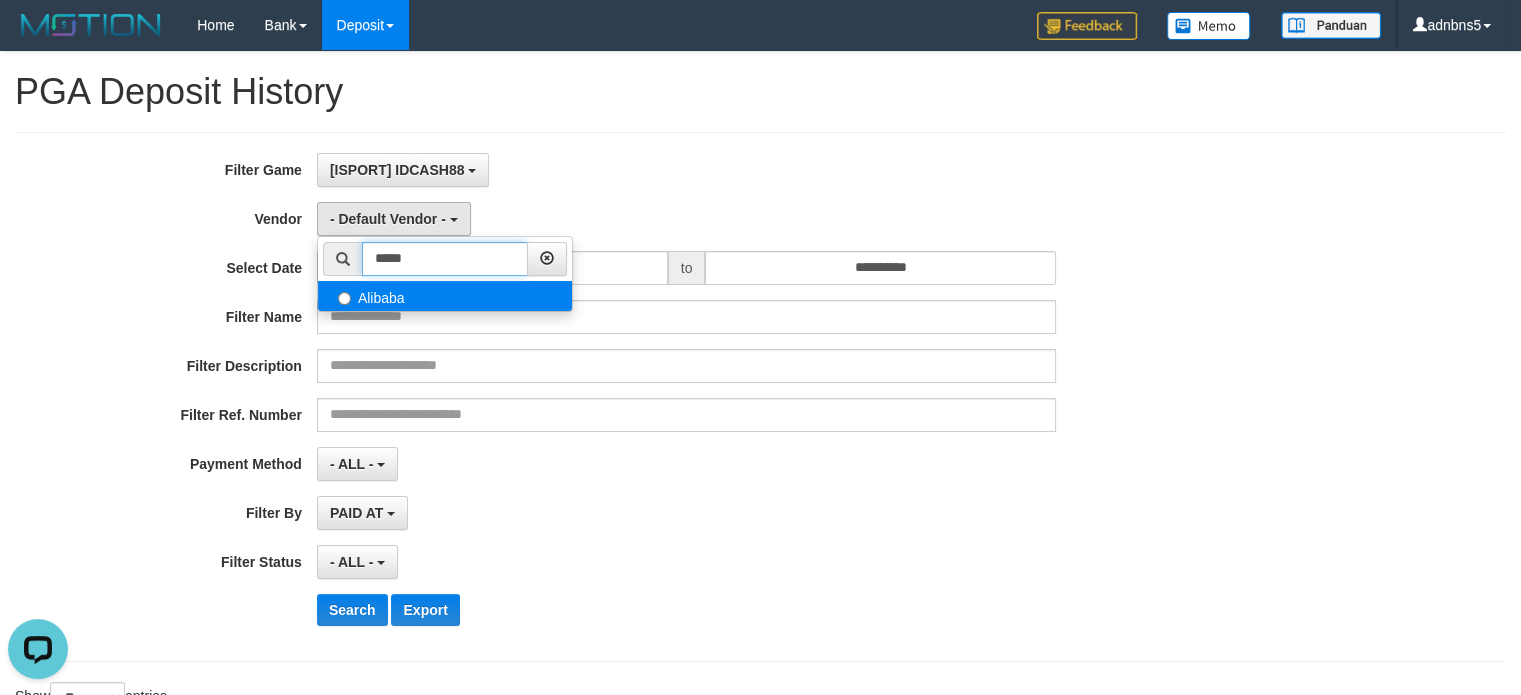 type on "*****" 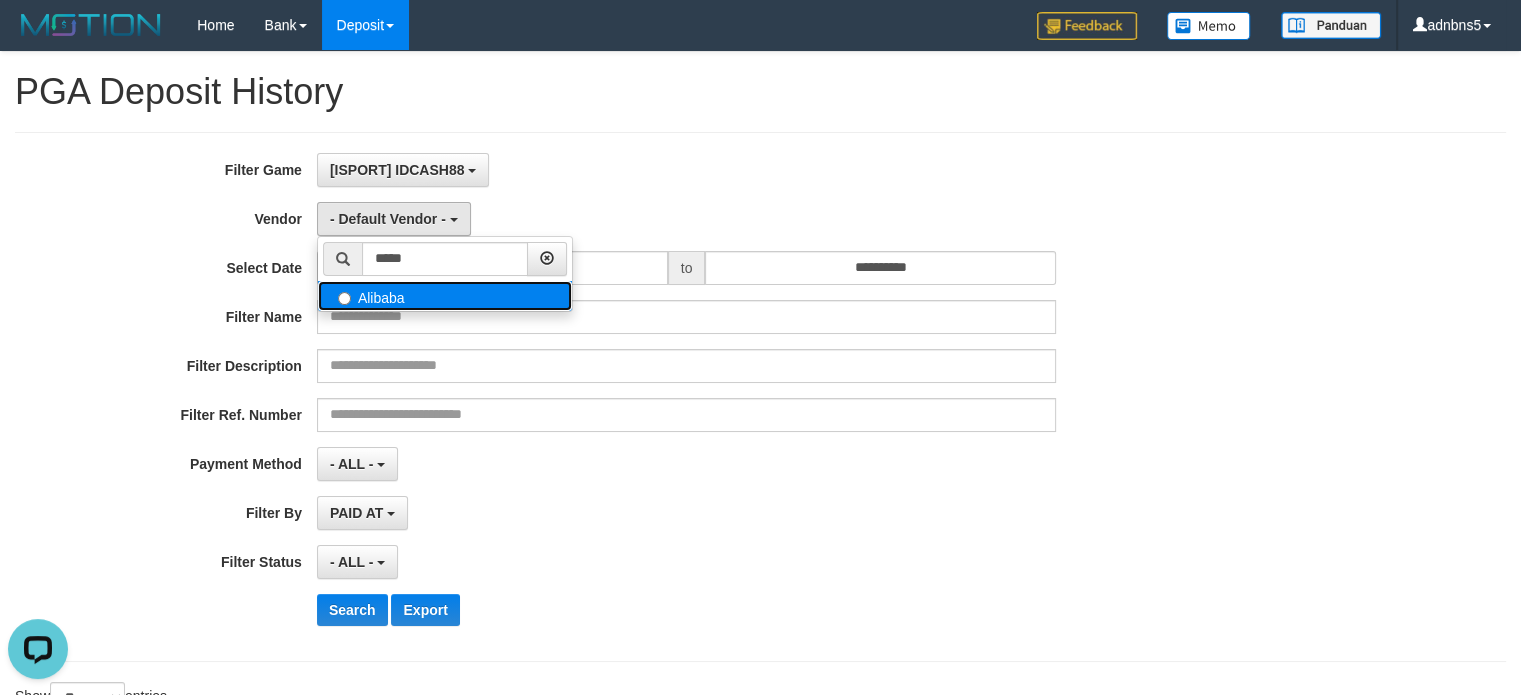 click on "Alibaba" at bounding box center (445, 296) 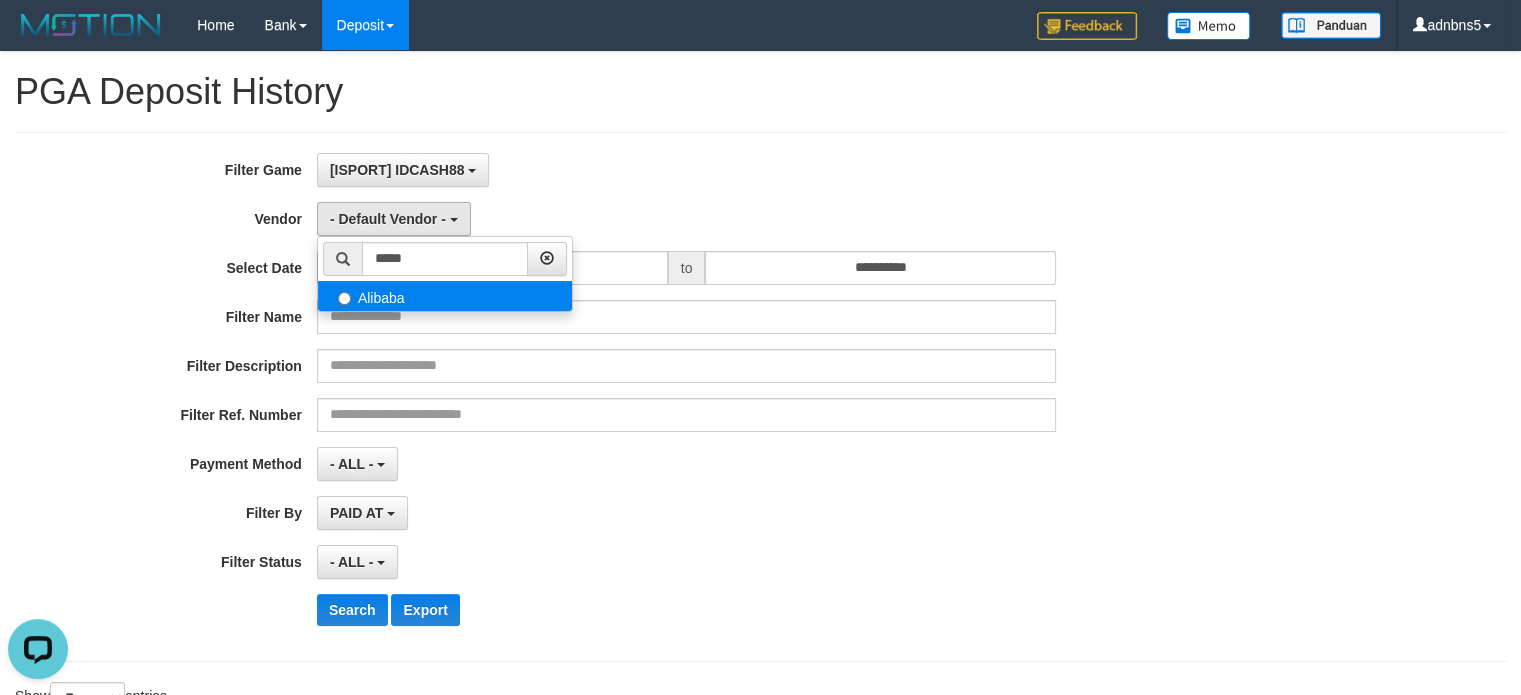select on "**********" 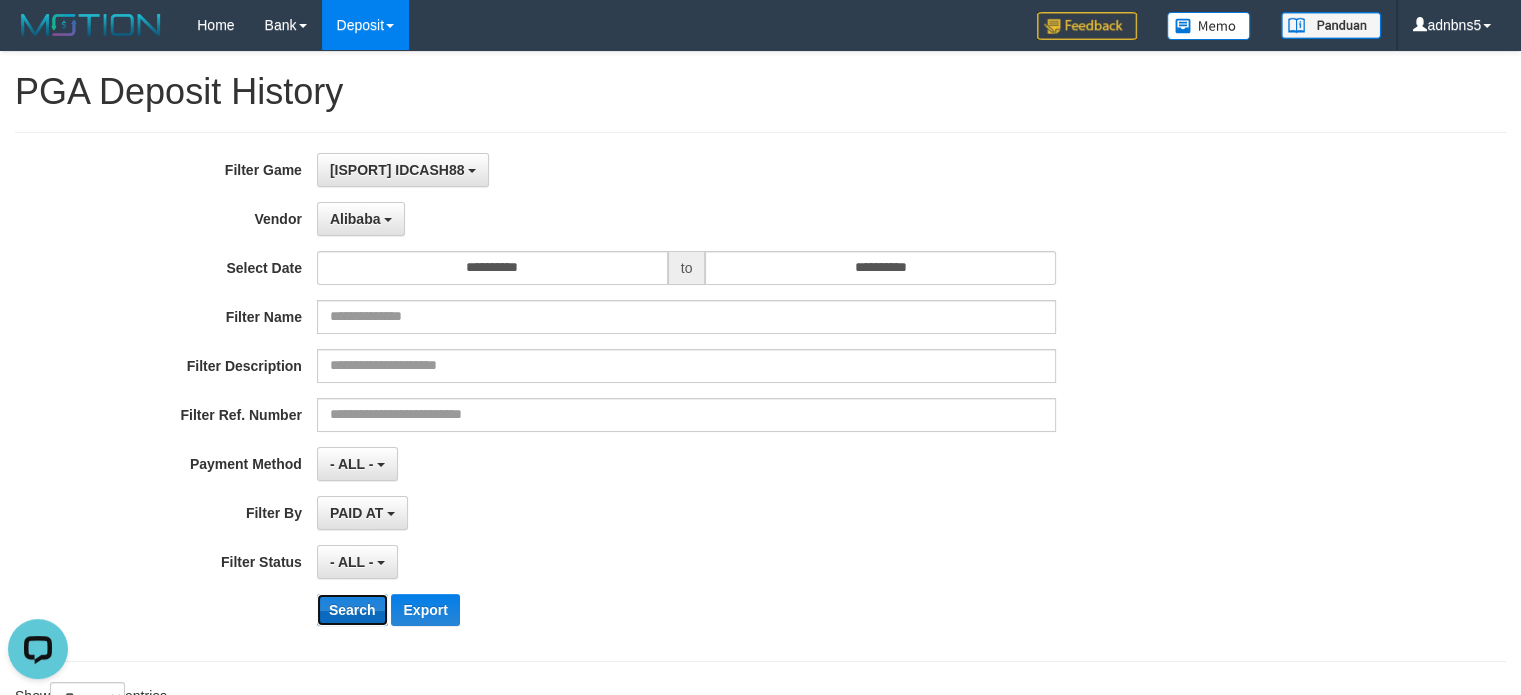 click on "Search" at bounding box center [352, 610] 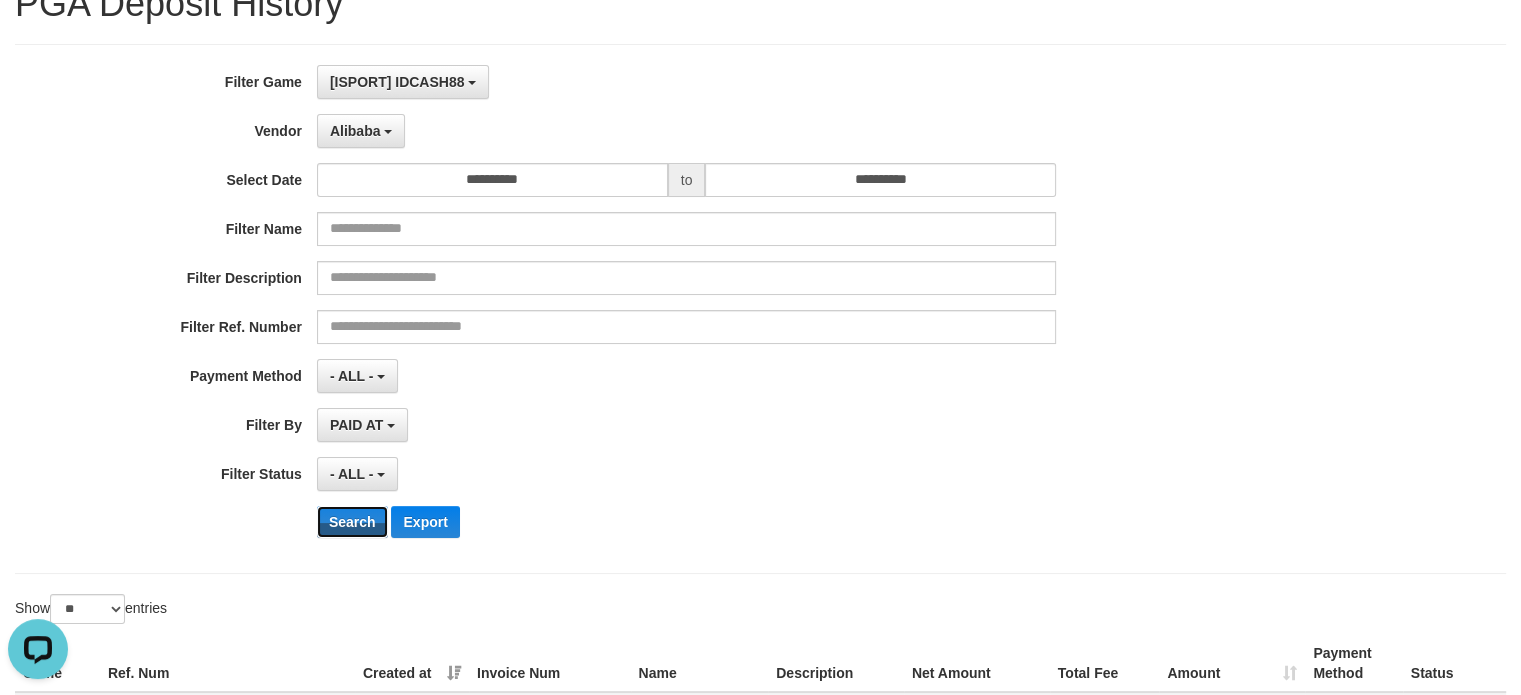 scroll, scrollTop: 300, scrollLeft: 0, axis: vertical 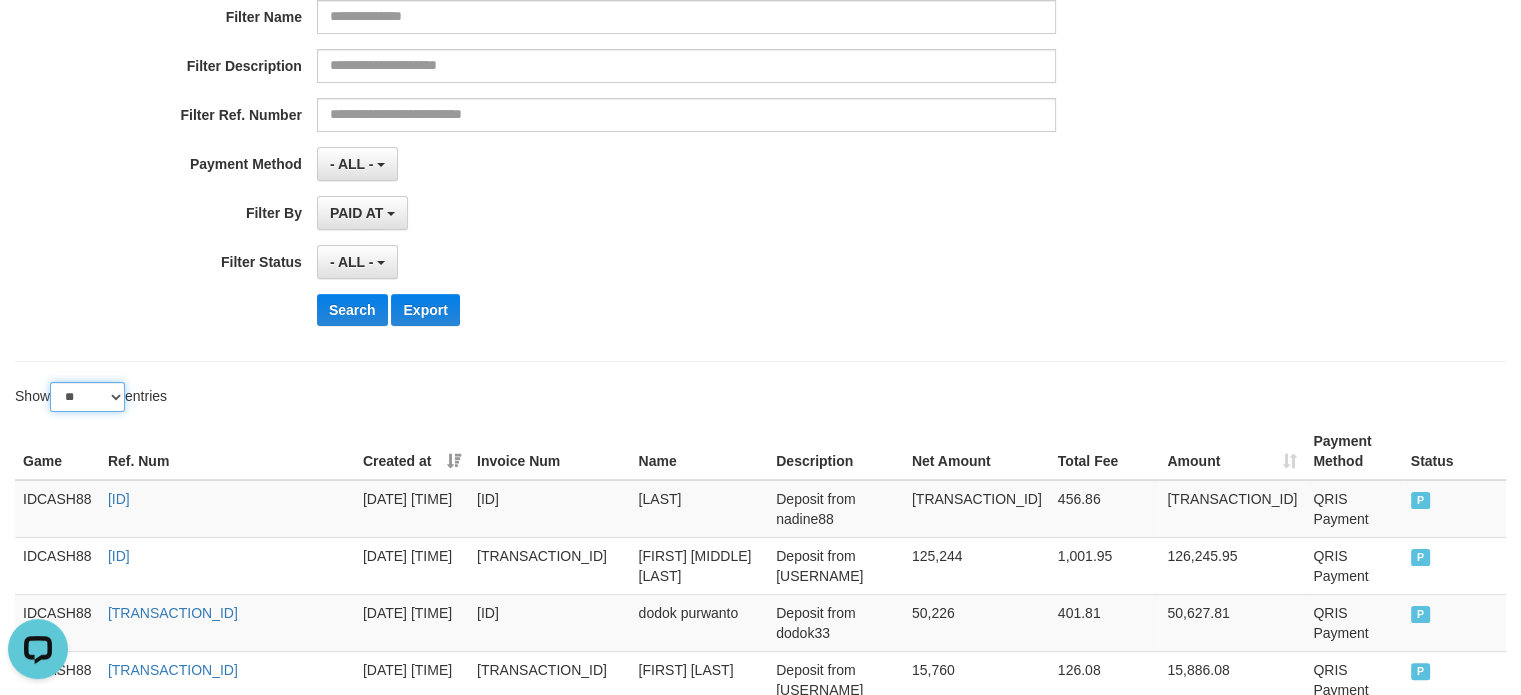 drag, startPoint x: 91, startPoint y: 389, endPoint x: 94, endPoint y: 407, distance: 18.248287 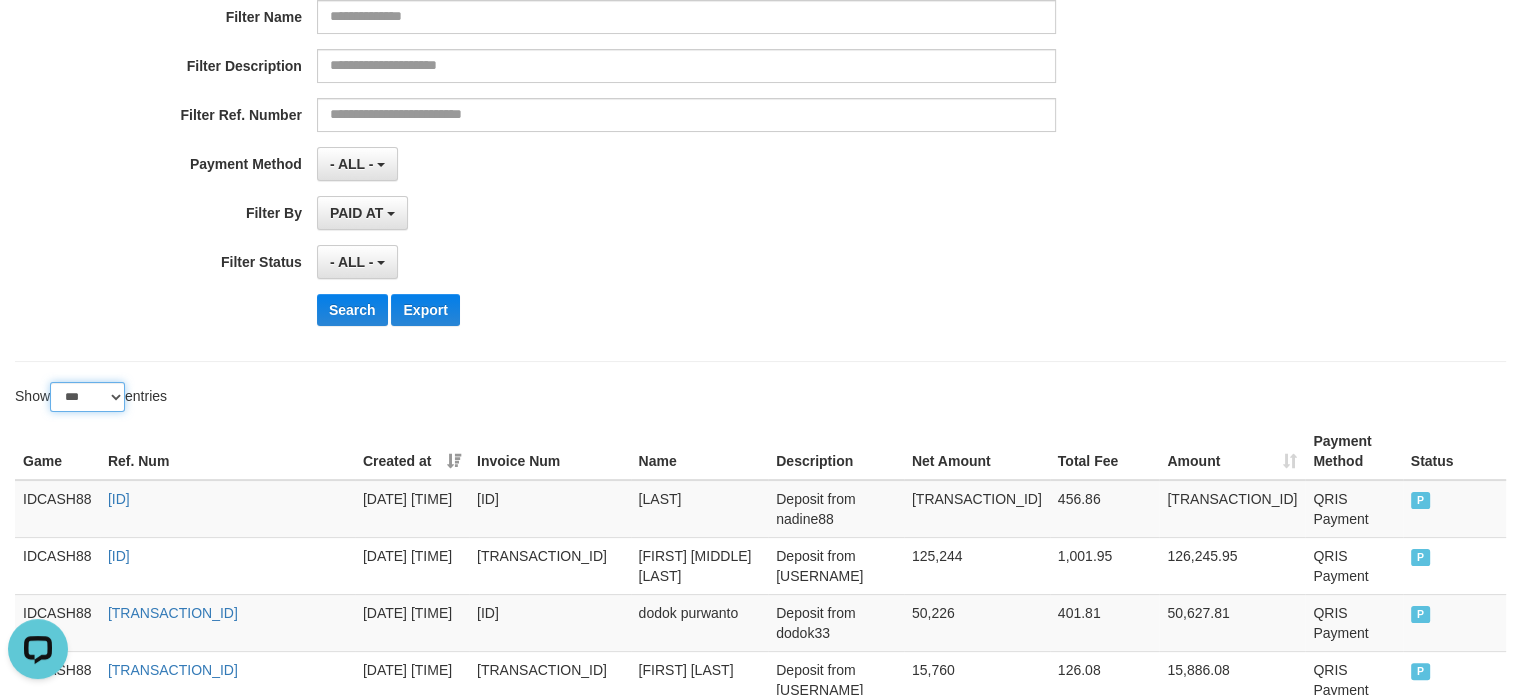 click on "** ** ** ***" at bounding box center (87, 397) 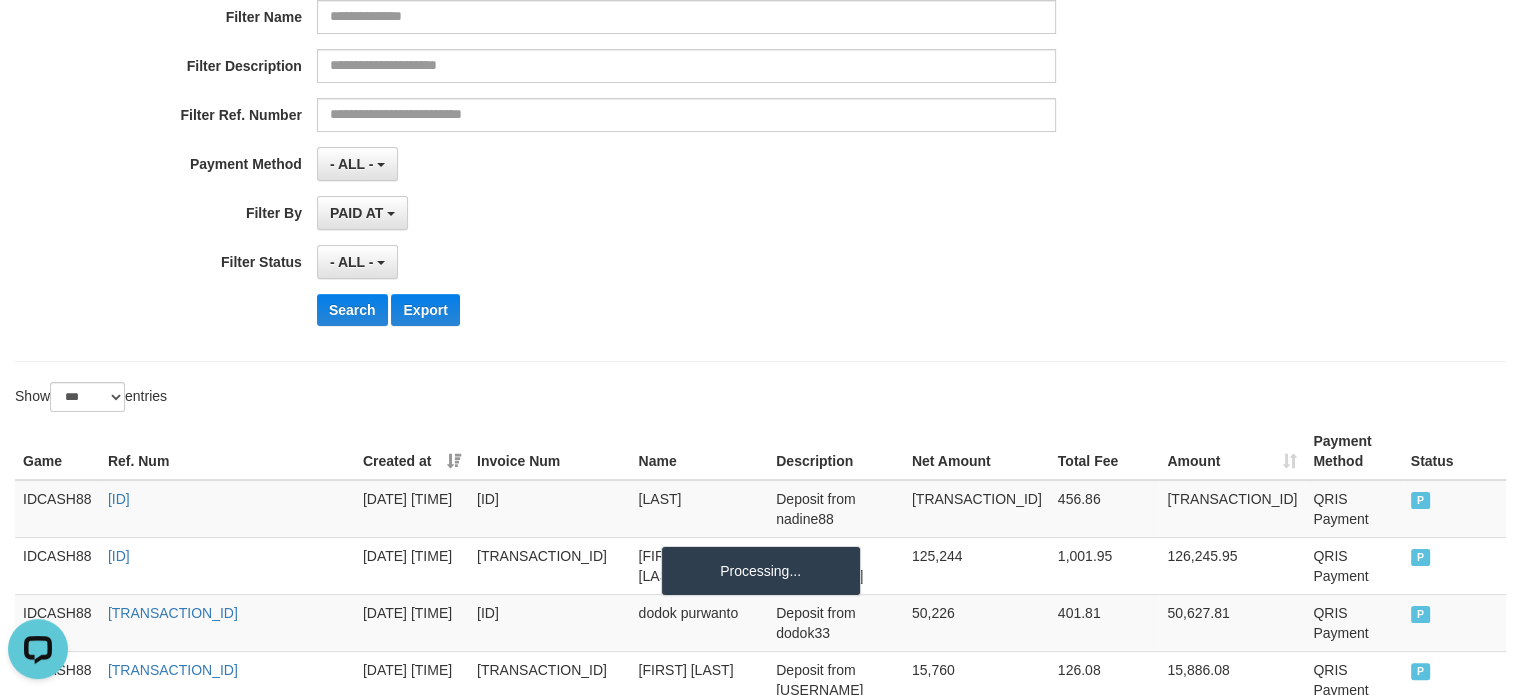 click on "Search
Export" at bounding box center (792, 310) 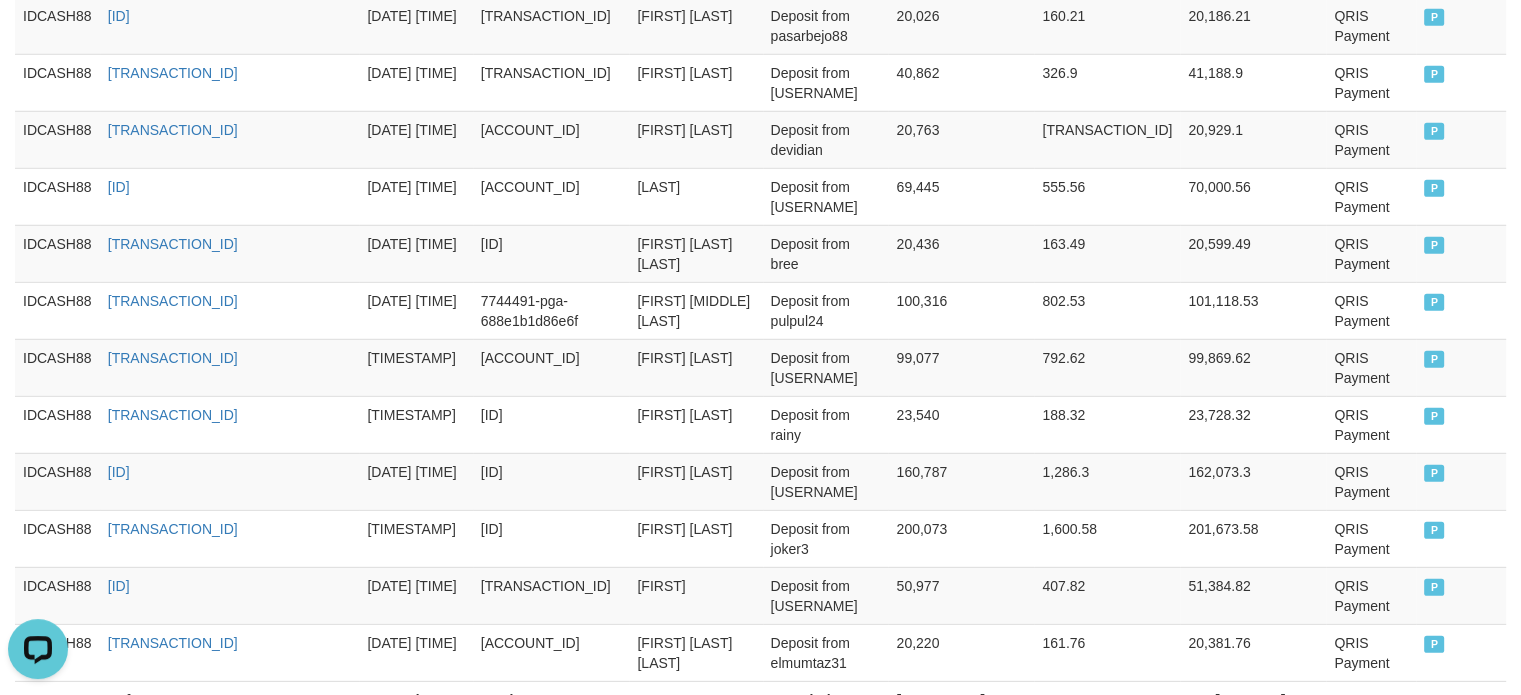 scroll, scrollTop: 6018, scrollLeft: 0, axis: vertical 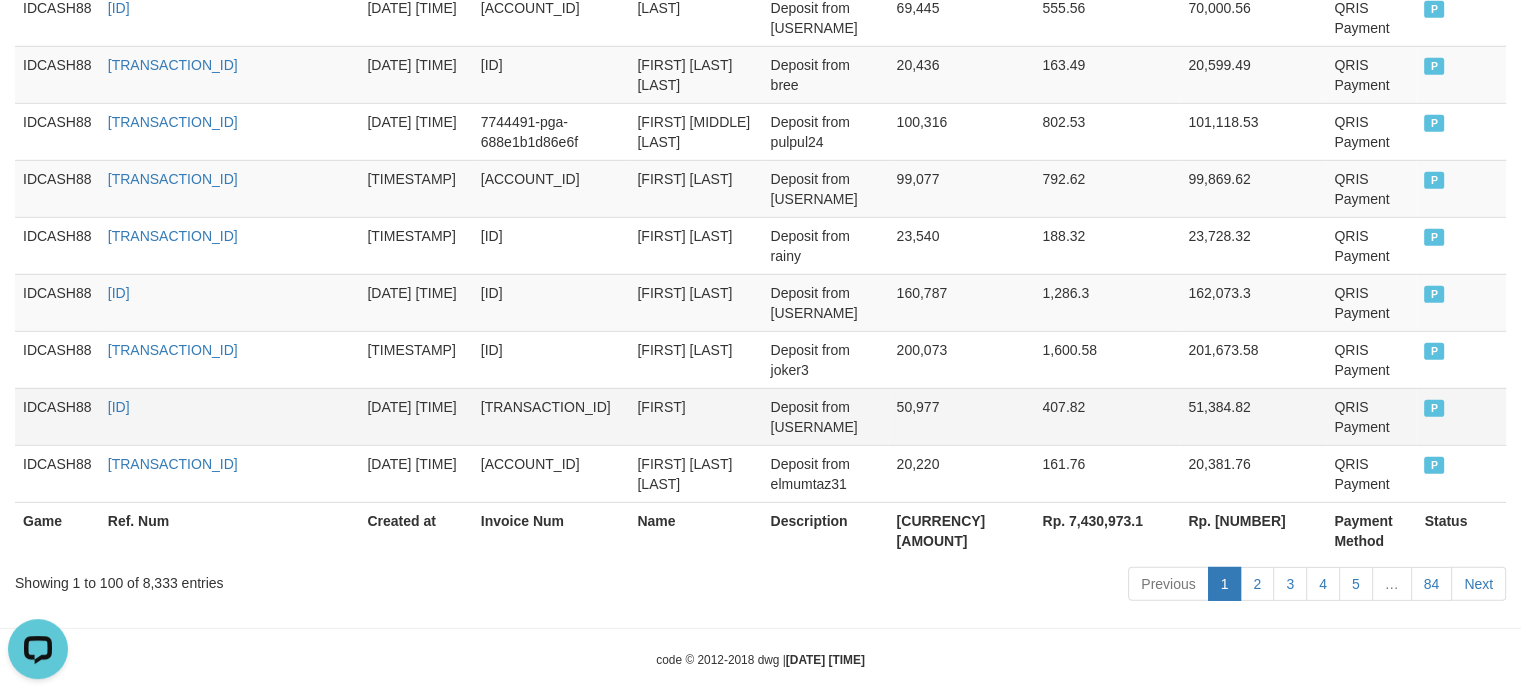 click on "407.82" at bounding box center (1107, 416) 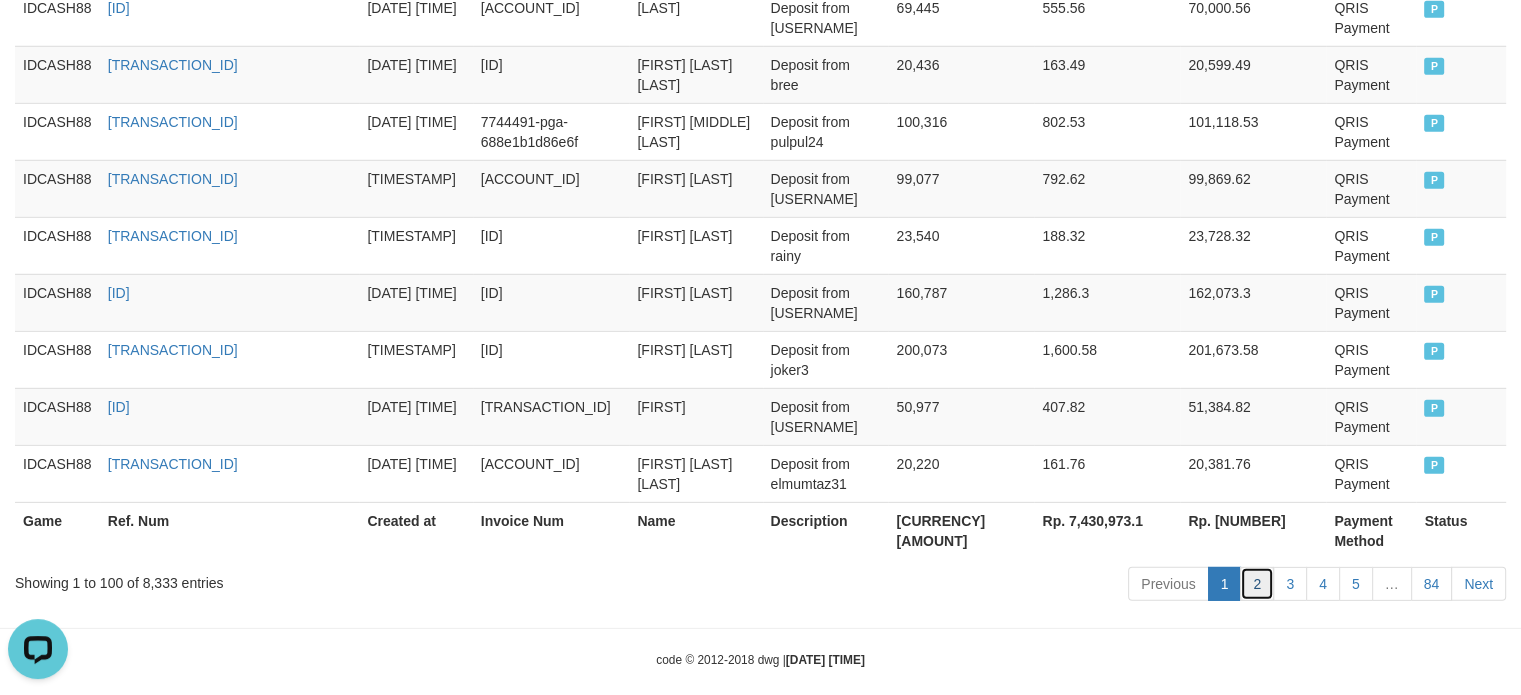 click on "2" at bounding box center (1257, 584) 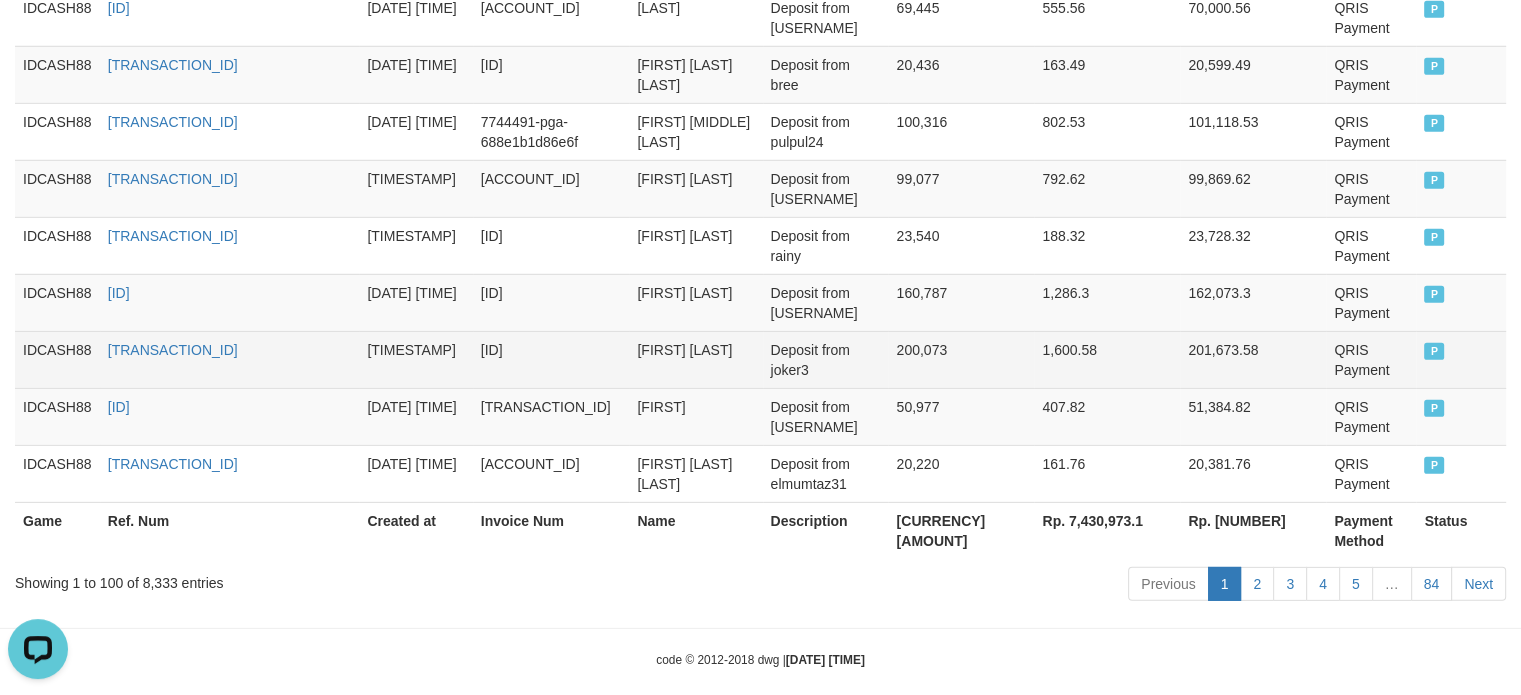 scroll, scrollTop: 6038, scrollLeft: 0, axis: vertical 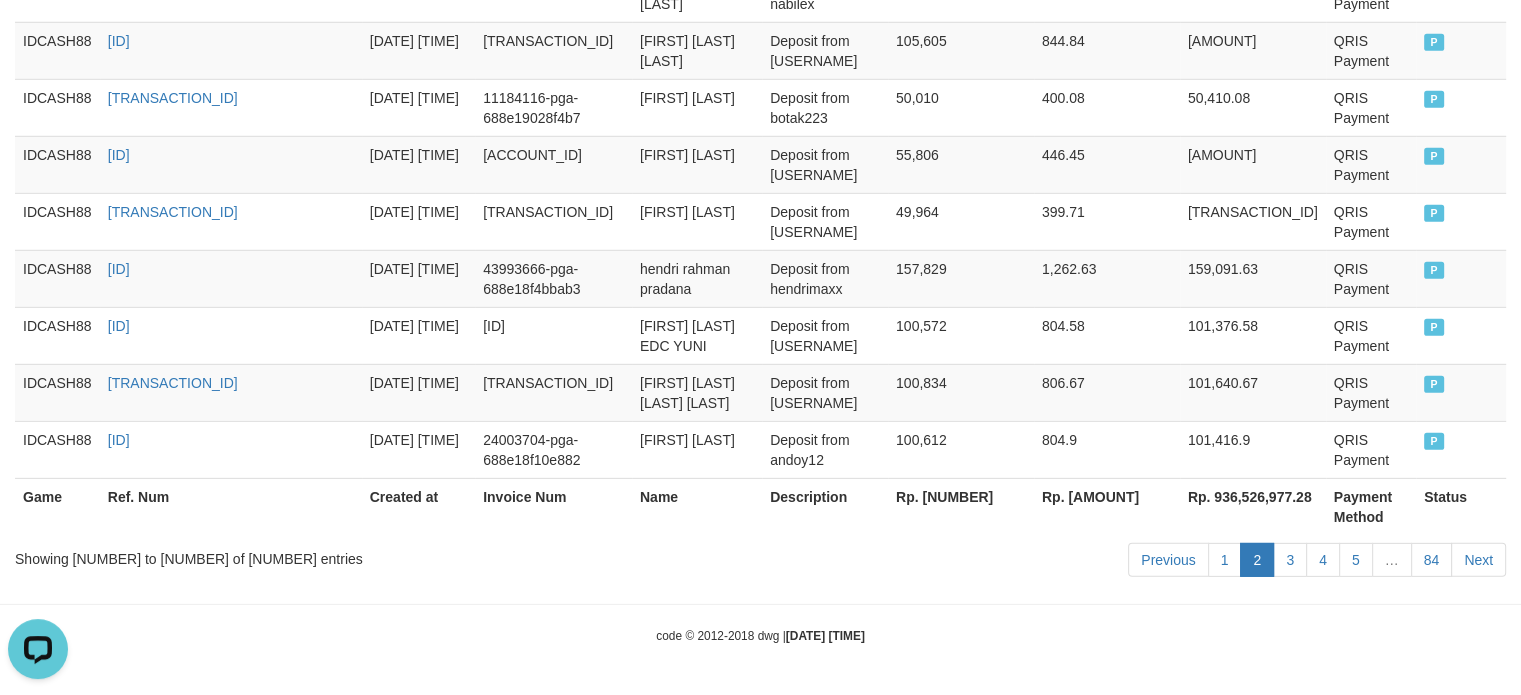 click on "100,572" at bounding box center (961, 335) 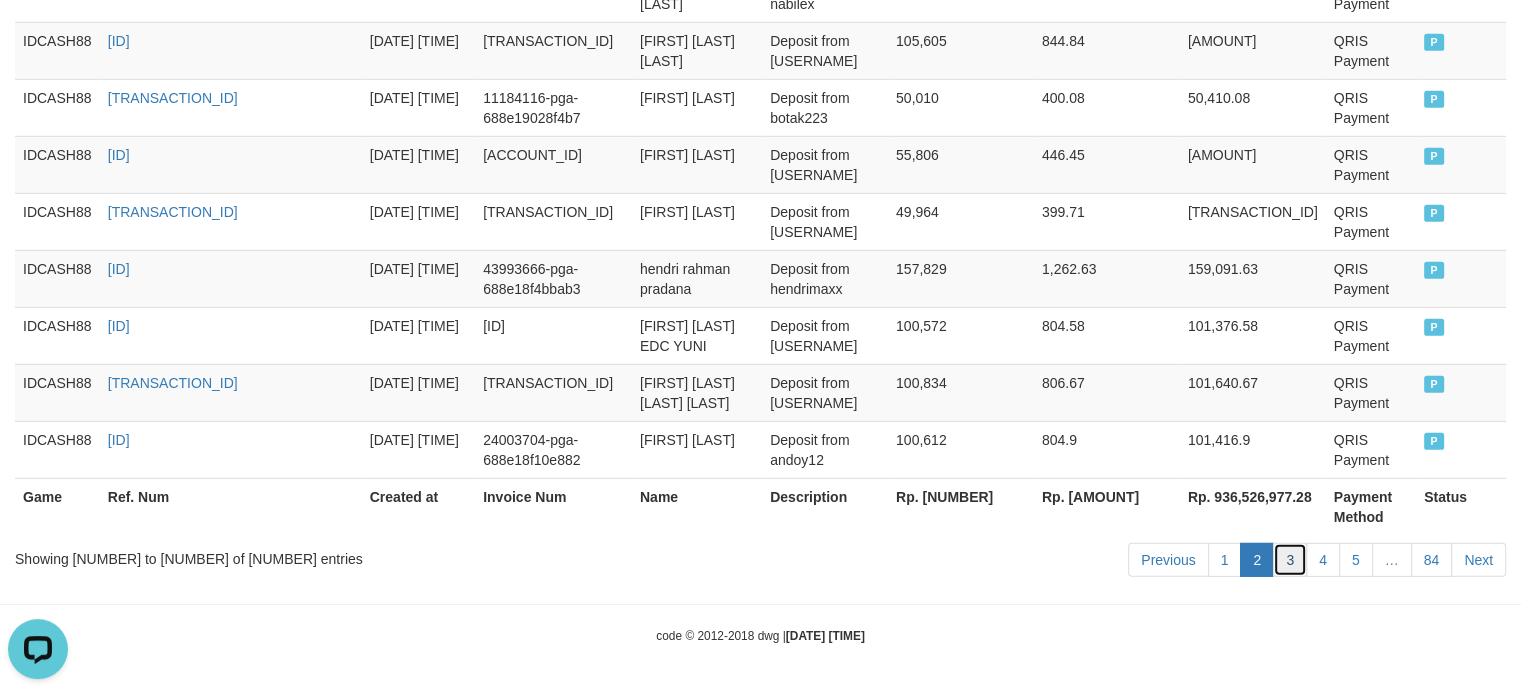click on "3" at bounding box center [1290, 560] 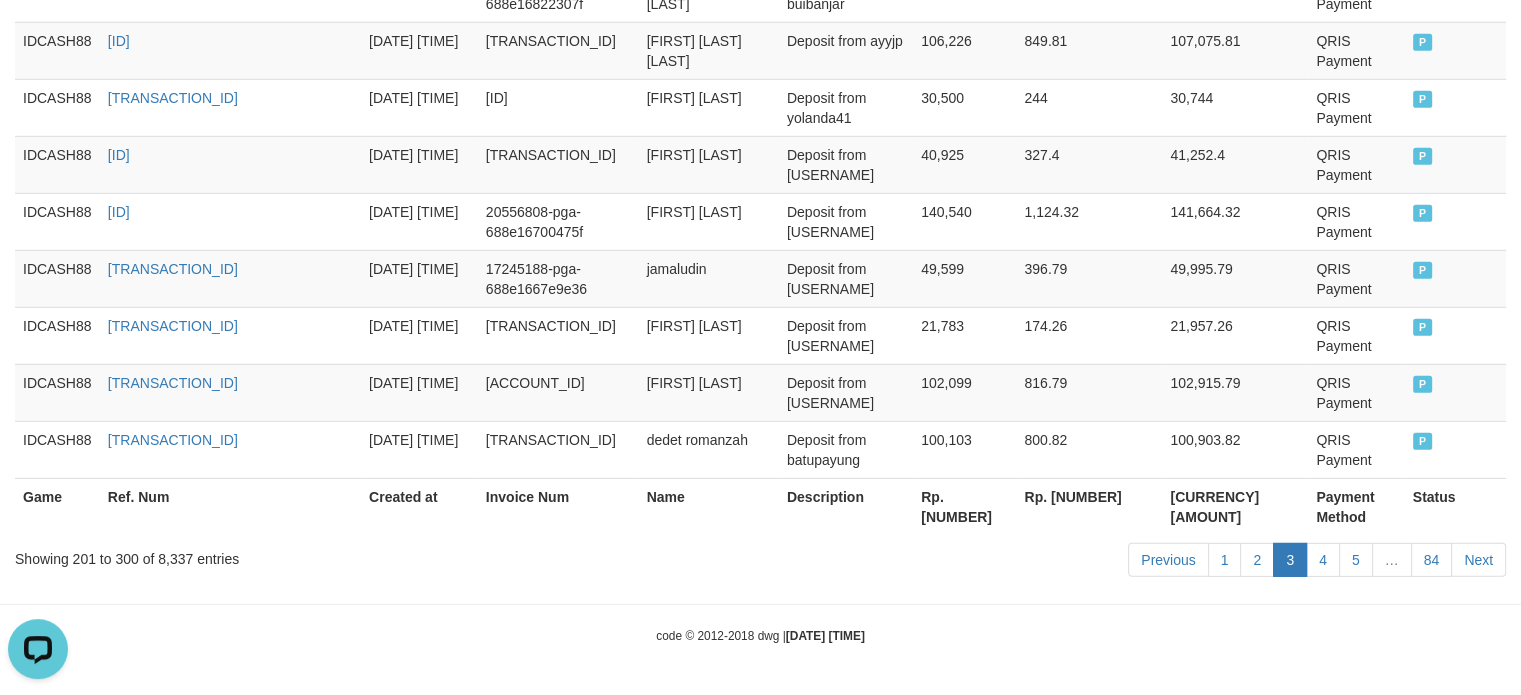 scroll, scrollTop: 6018, scrollLeft: 0, axis: vertical 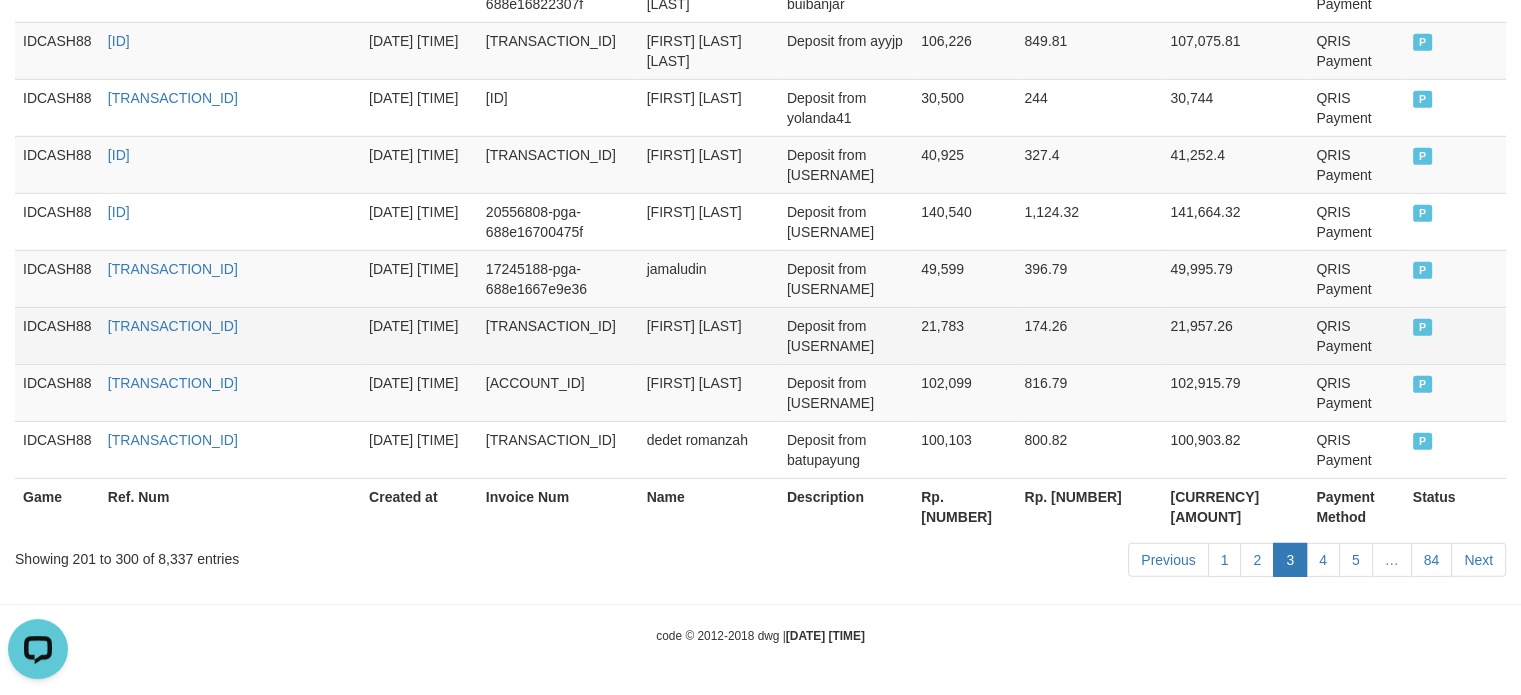 click on "174.26" at bounding box center [1089, 335] 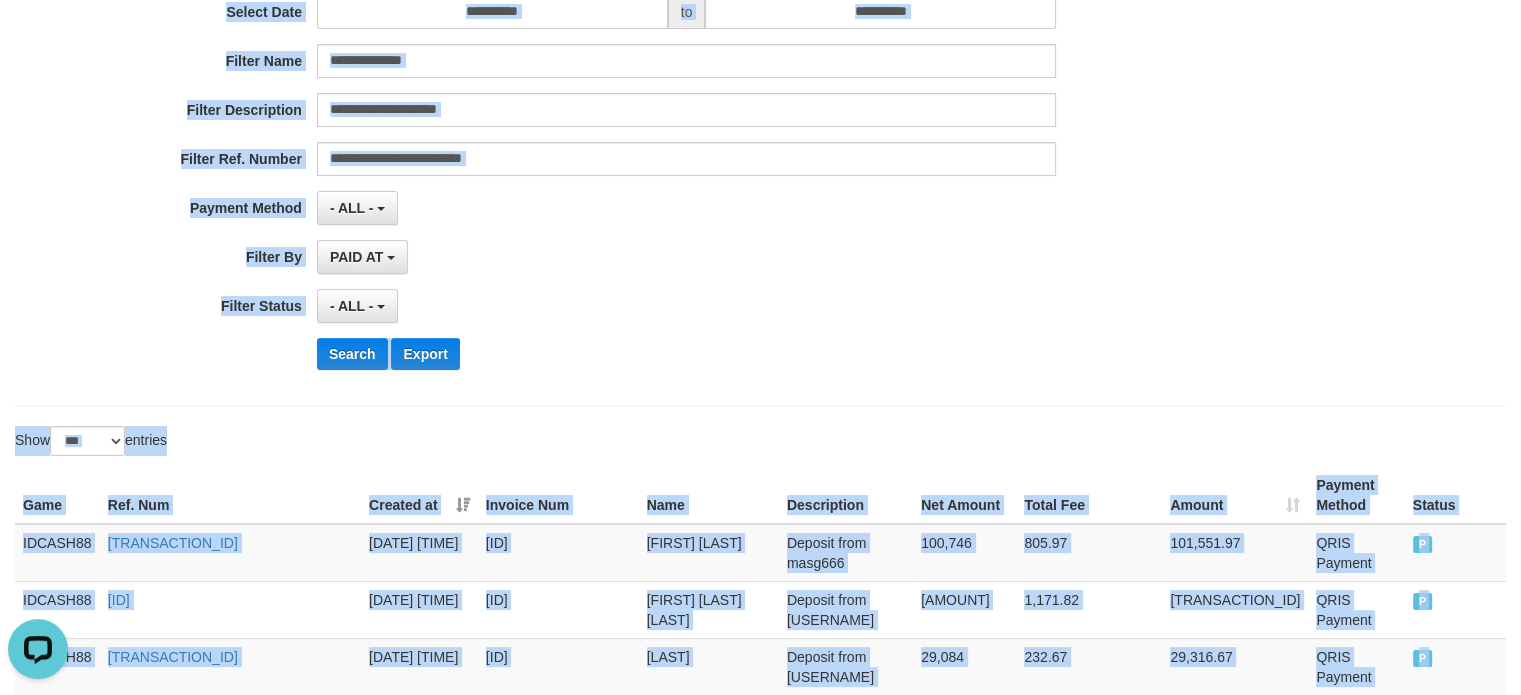 scroll, scrollTop: 0, scrollLeft: 0, axis: both 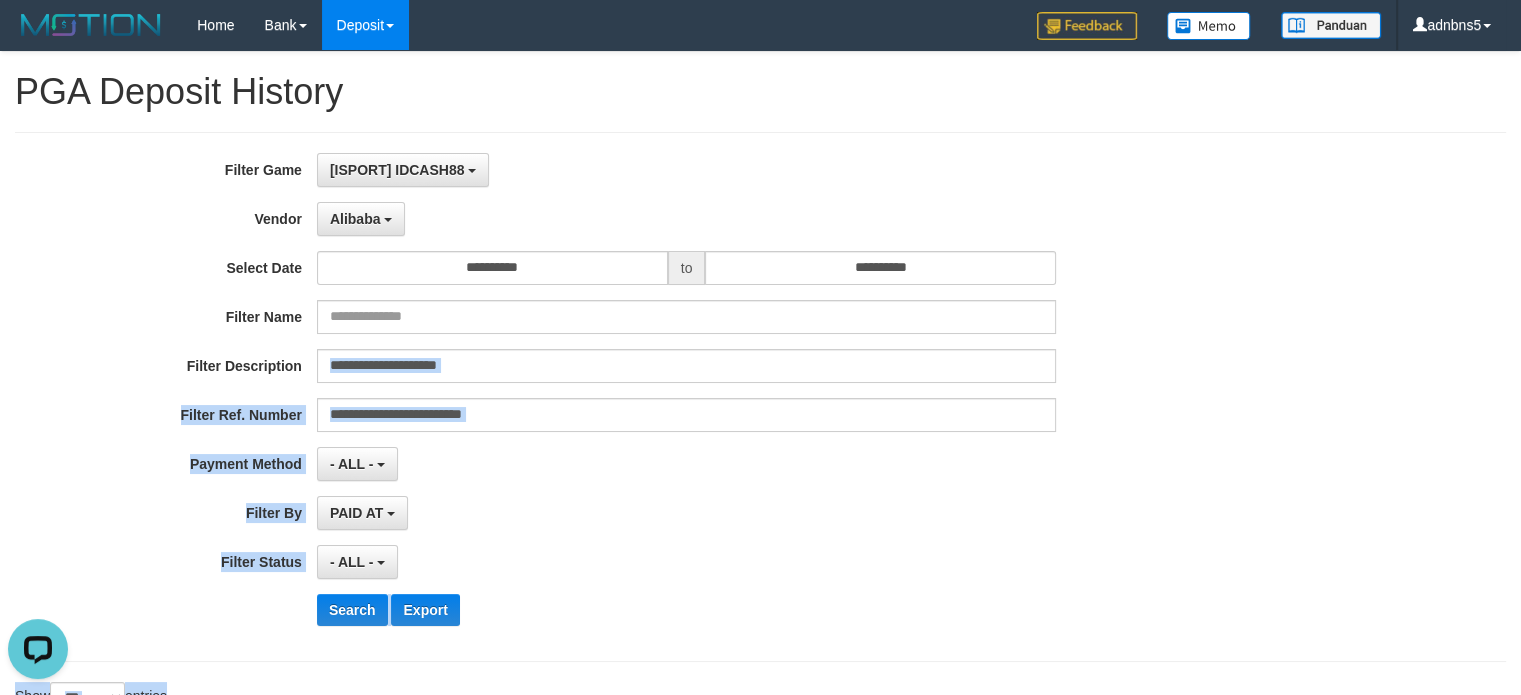 drag, startPoint x: 1428, startPoint y: 439, endPoint x: 0, endPoint y: 361, distance: 1430.1287 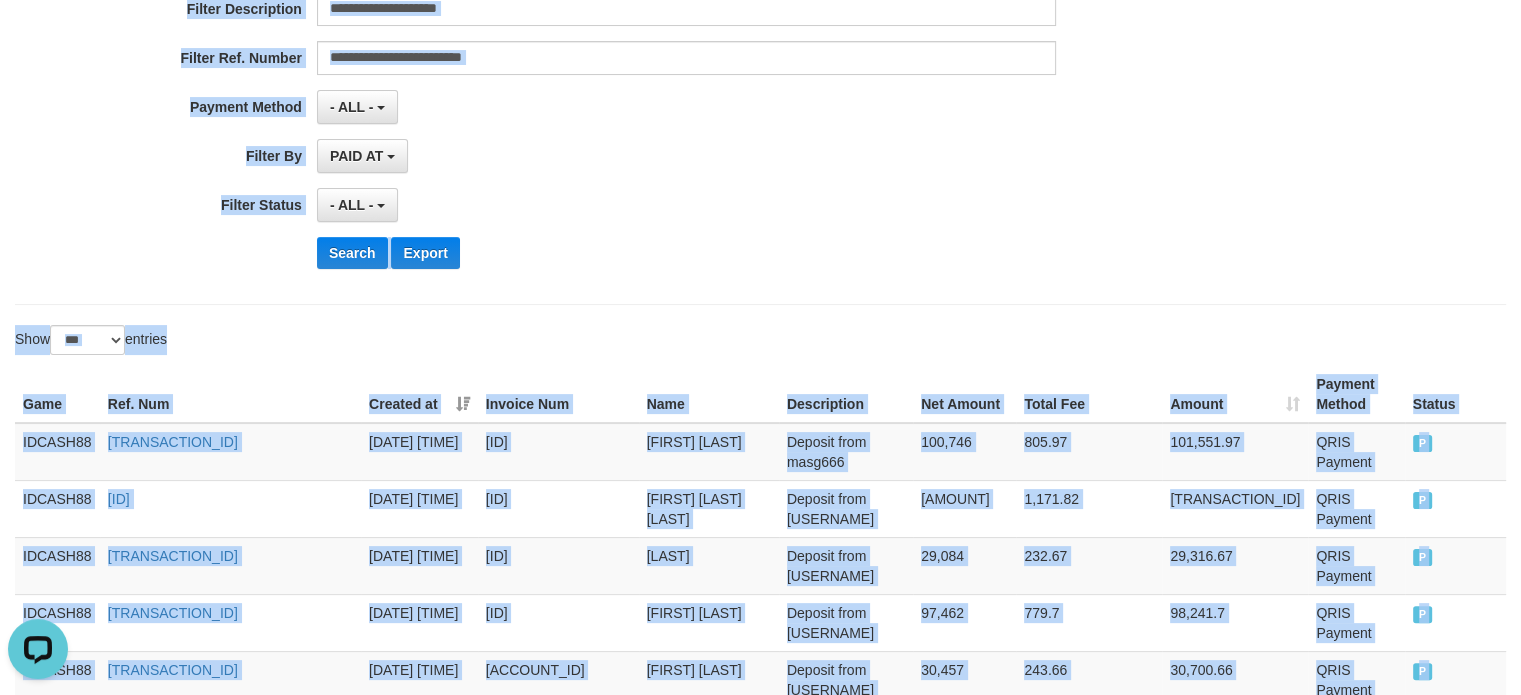 scroll, scrollTop: 400, scrollLeft: 0, axis: vertical 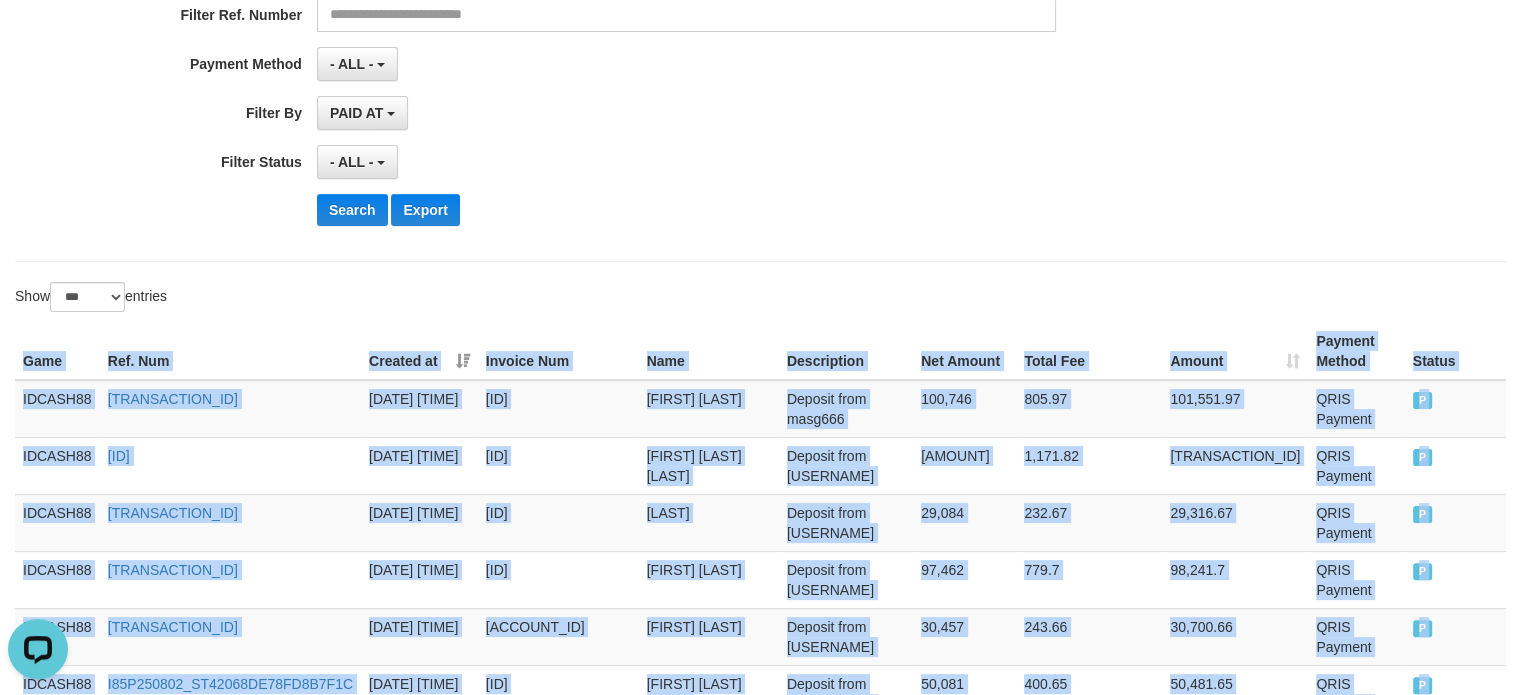 click on "Game Ref. Num Created at Invoice Num Name Description Net Amount Total Fee Amount Payment Method Status
Game Ref. Num Created at Invoice Num Name Description Rp. 929,163,835 Rp. 7,433,311.18 Rp. 936,597,146.18 Payment Method Status
IDCASH88 [TRANSACTION_ID] [DATE] [TIME] [TRANSACTION_ID] [FIRST] [LAST] [LAST] Deposit from [USERNAME] 100,746 805.97 101,551.97 QRIS Payment P   IDCASH88 [TRANSACTION_ID] [DATE] [TIME] [TRANSACTION_ID] [FIRST] [LAST] [LAST] Deposit from [USERNAME] 146,478 1,171.82 147,649.82 QRIS Payment P   IDCASH88 [TRANSACTION_ID] [DATE] [TIME] [TRANSACTION_ID] [FIRST] Deposit from [USERNAME] 29,084 232.67 29,316.67 QRIS Payment P   IDCASH88 [TRANSACTION_ID] [DATE] [TIME] [TRANSACTION_ID] [FIRST] [LAST] Deposit from [USERNAME] 97,462 779.7 98,241.7 QRIS Payment P   IDCASH88 [TRANSACTION_ID] [DATE] [TIME] [TRANSACTION_ID] [FIRST] [LAST]..." at bounding box center [760, 3230] 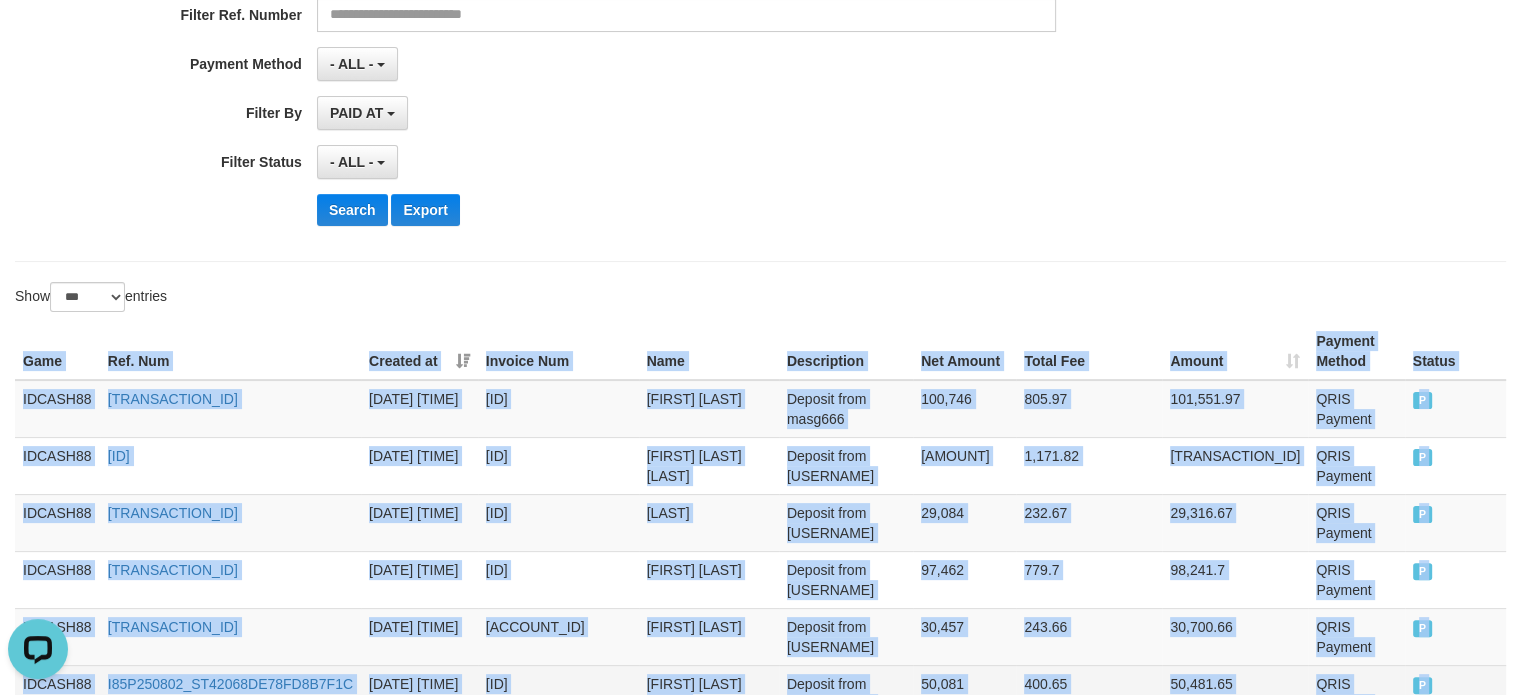 copy on "Game Ref. Num Created at Invoice Num Name Description Net Amount Total Fee Amount Payment Method Status
Game Ref. Num Created at Invoice Num Name Description Rp. [AMOUNT] Rp. [AMOUNT] Rp. [AMOUNT] Payment Method Status
IDCASH88 [TRANSACTION_ID] [DATE] [TIME] [TRANSACTION_ID] [FIRST] [LAST] Deposit from [USERNAME] [AMOUNT] [AMOUNT] [AMOUNT] QRIS Payment P   IDCASH88 [TRANSACTION_ID] [DATE] [TIME] [TRANSACTION_ID] [FIRST] [LAST] Deposit from [USERNAME] [AMOUNT] [AMOUNT] [AMOUNT] QRIS Payment P   IDCASH88 [TRANSACTION_ID] [DATE] [TIME] [TRANSACTION_ID] [FIRST] Deposit from [USERNAME] [AMOUNT] [AMOUNT] [AMOUNT] QRIS Payment P   IDCASH88 [TRANSACTION_ID] [DATE] [TIME] [TRANSACTION_ID] [FIRST] Deposit from [USERNAME] [AMOUNT] [AMOUNT] [AMOUNT] QRIS Payment P   IDCASH88 [TRANSACTION_ID] [DATE] [TIME] [TRANSACTION_ID] [FIRST] Deposit from [USERNAME] ..." 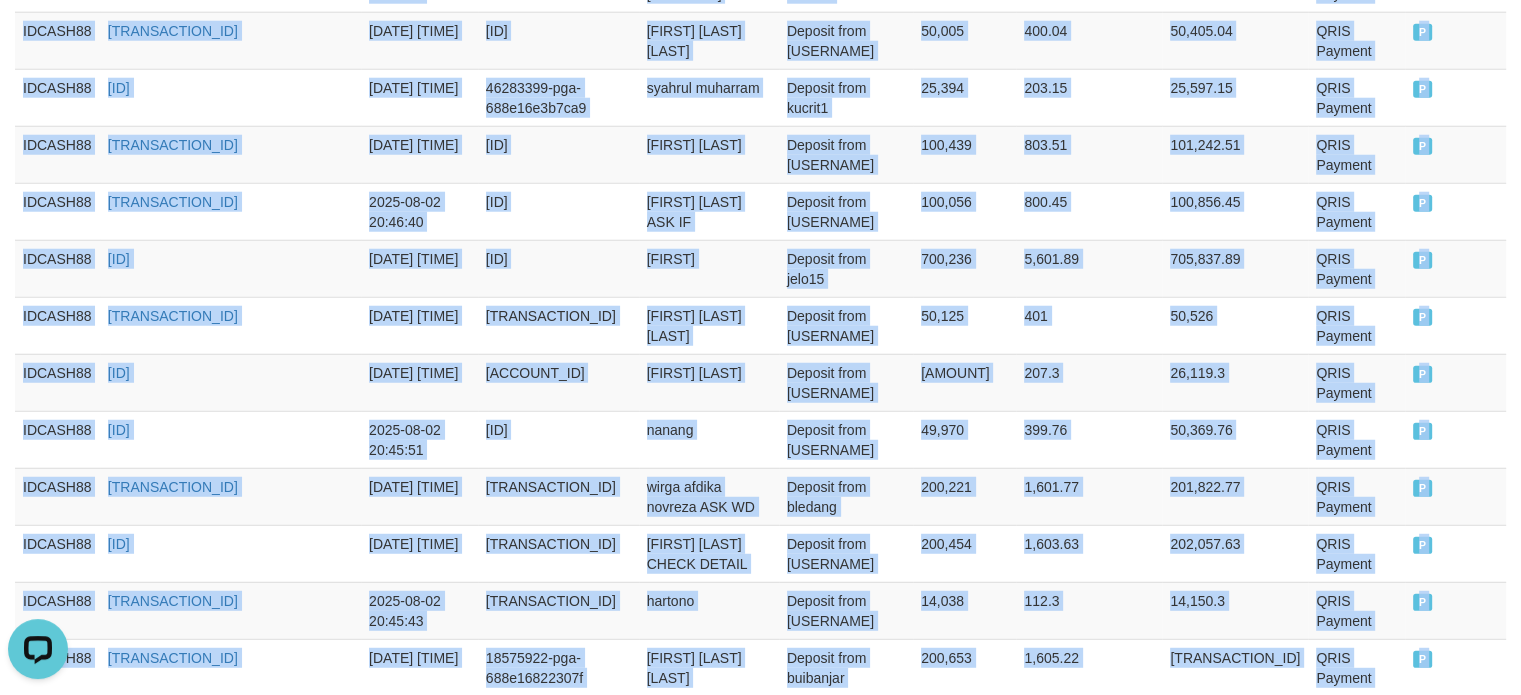 scroll, scrollTop: 6018, scrollLeft: 0, axis: vertical 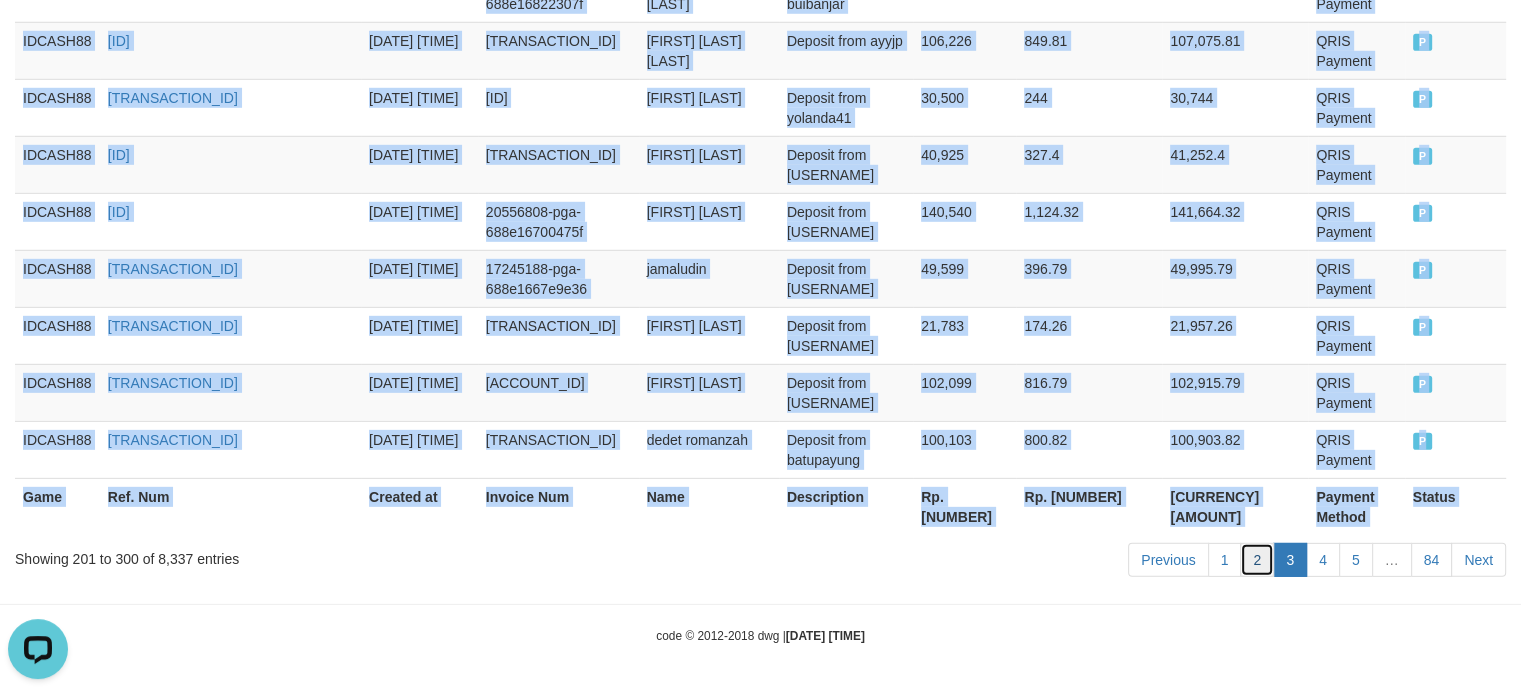 click on "2" at bounding box center (1257, 560) 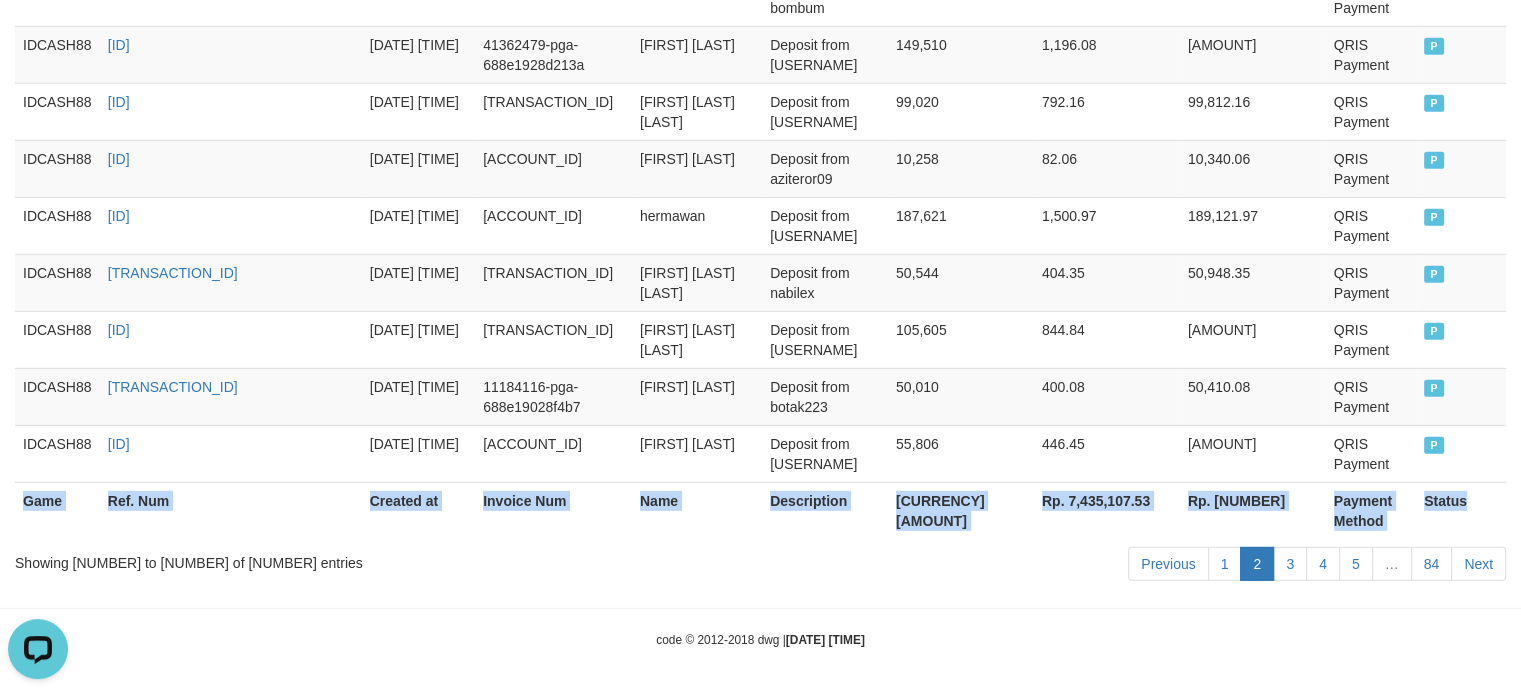 scroll, scrollTop: 6038, scrollLeft: 0, axis: vertical 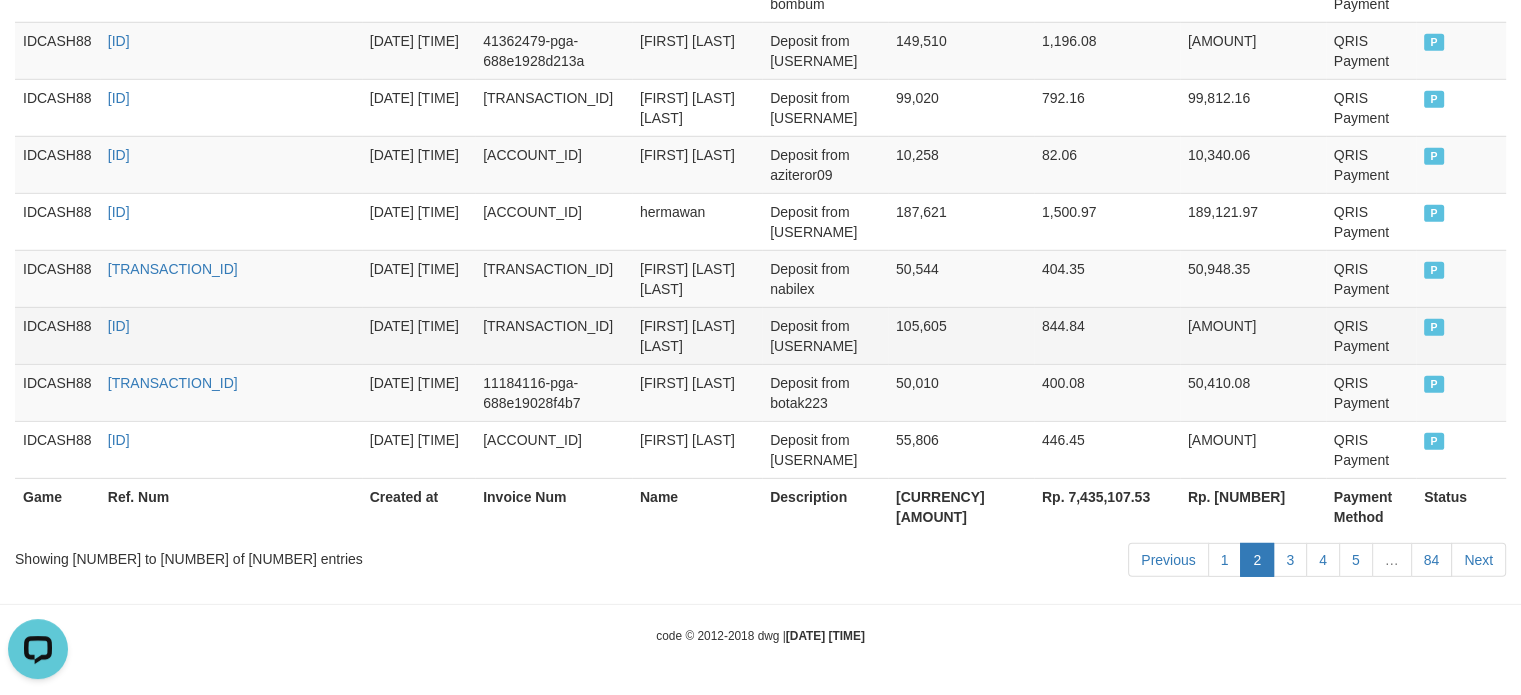 click on "[AMOUNT]" at bounding box center [1253, 335] 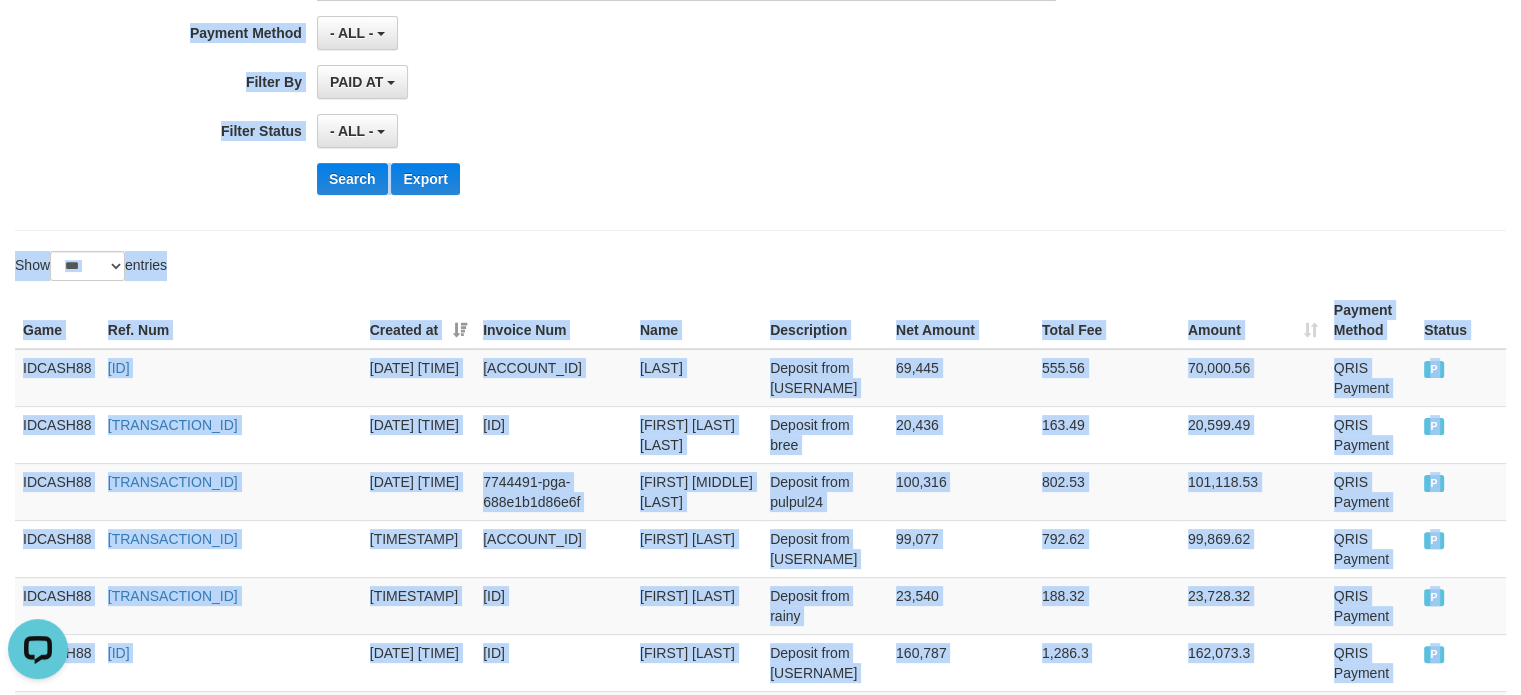 scroll, scrollTop: 0, scrollLeft: 0, axis: both 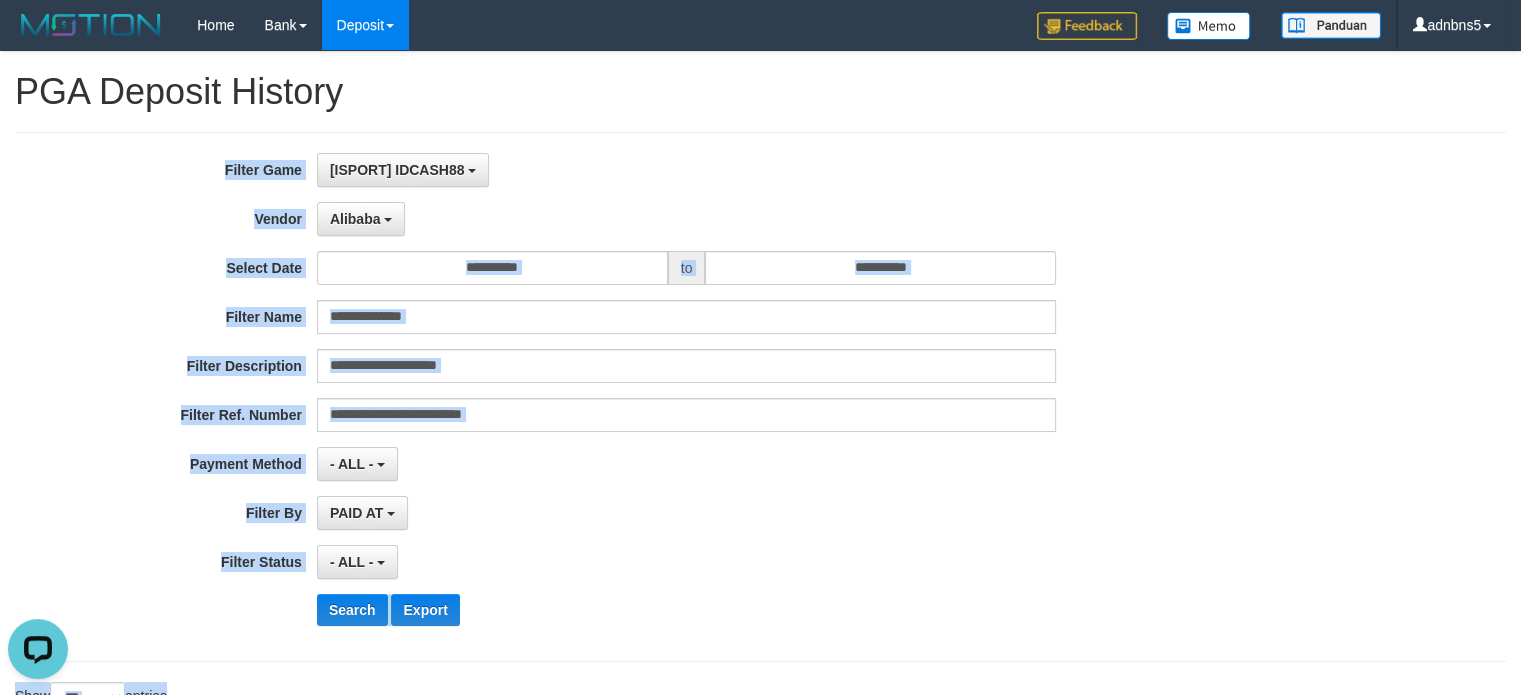drag, startPoint x: 1450, startPoint y: 442, endPoint x: 9, endPoint y: 167, distance: 1467.0057 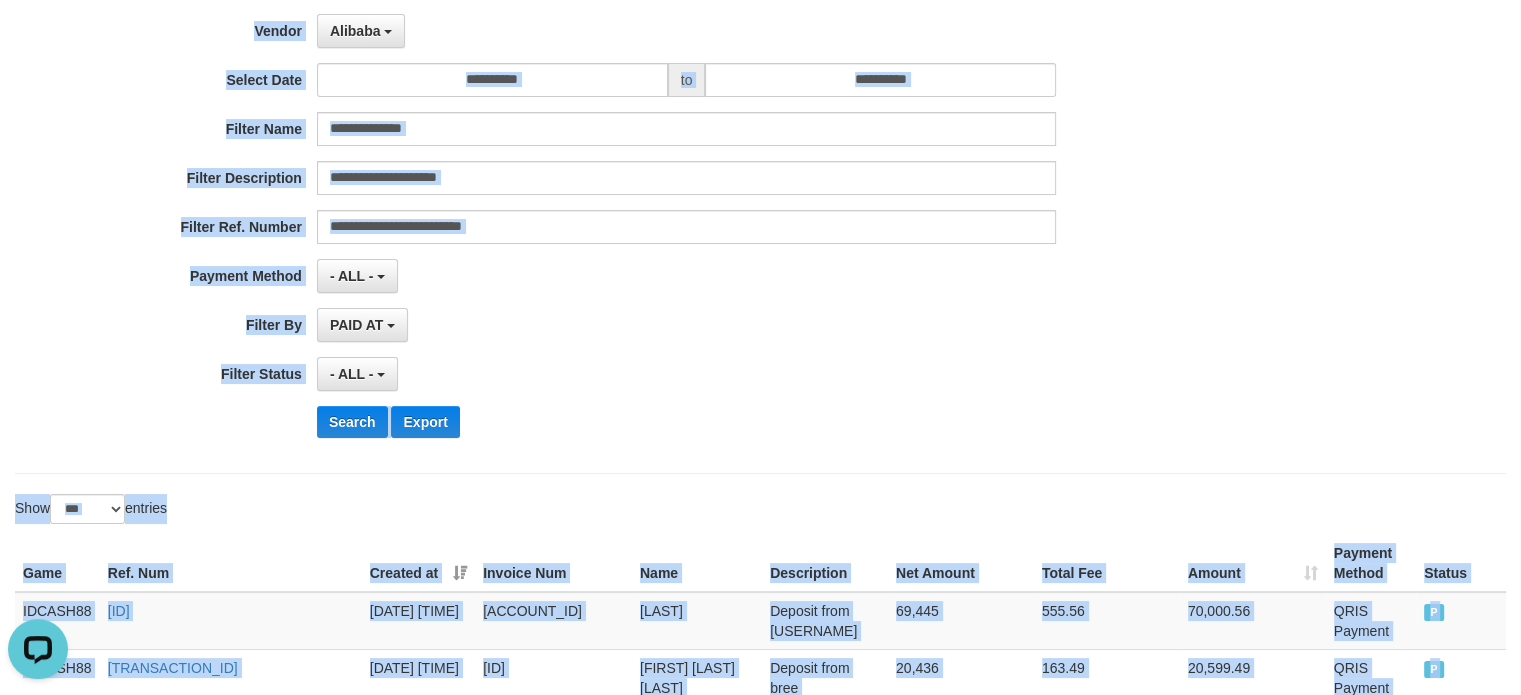 scroll, scrollTop: 500, scrollLeft: 0, axis: vertical 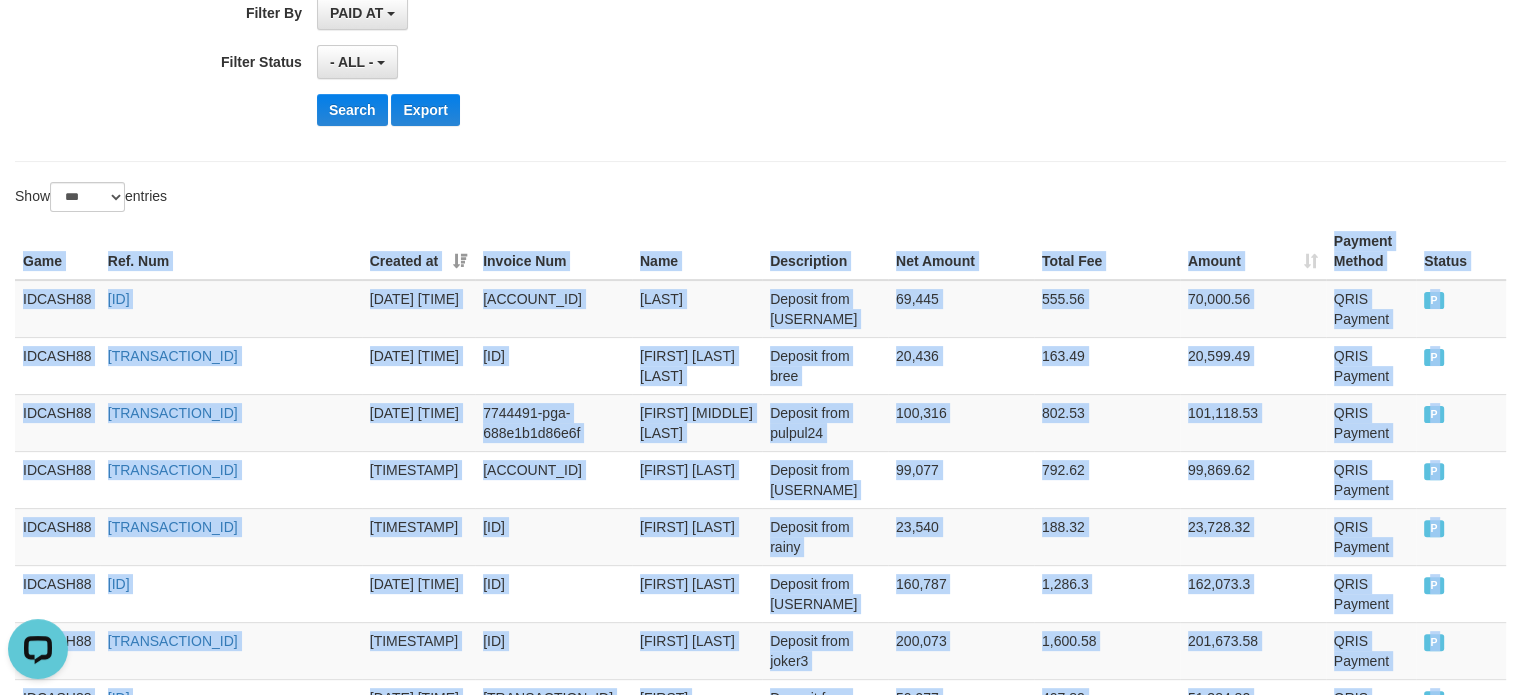 click on "Game" at bounding box center (57, 251) 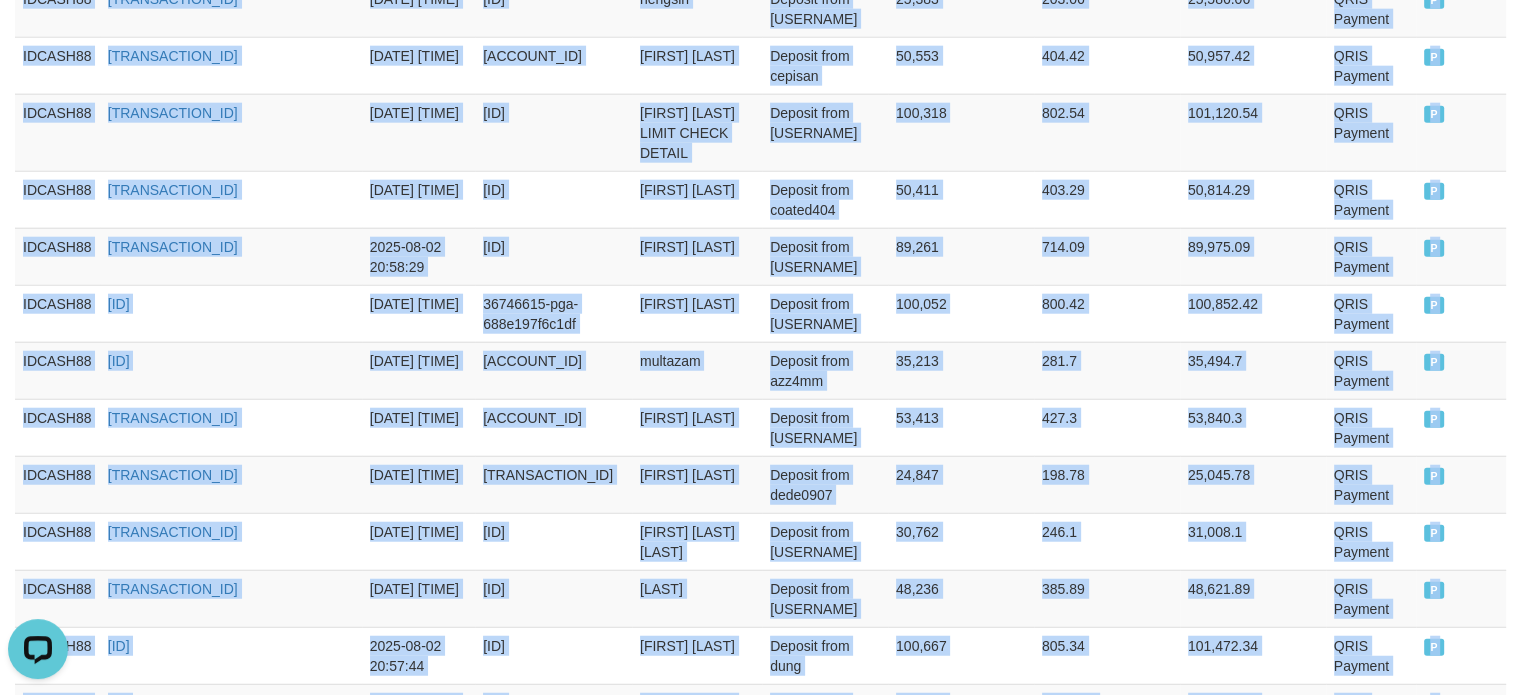 scroll, scrollTop: 6038, scrollLeft: 0, axis: vertical 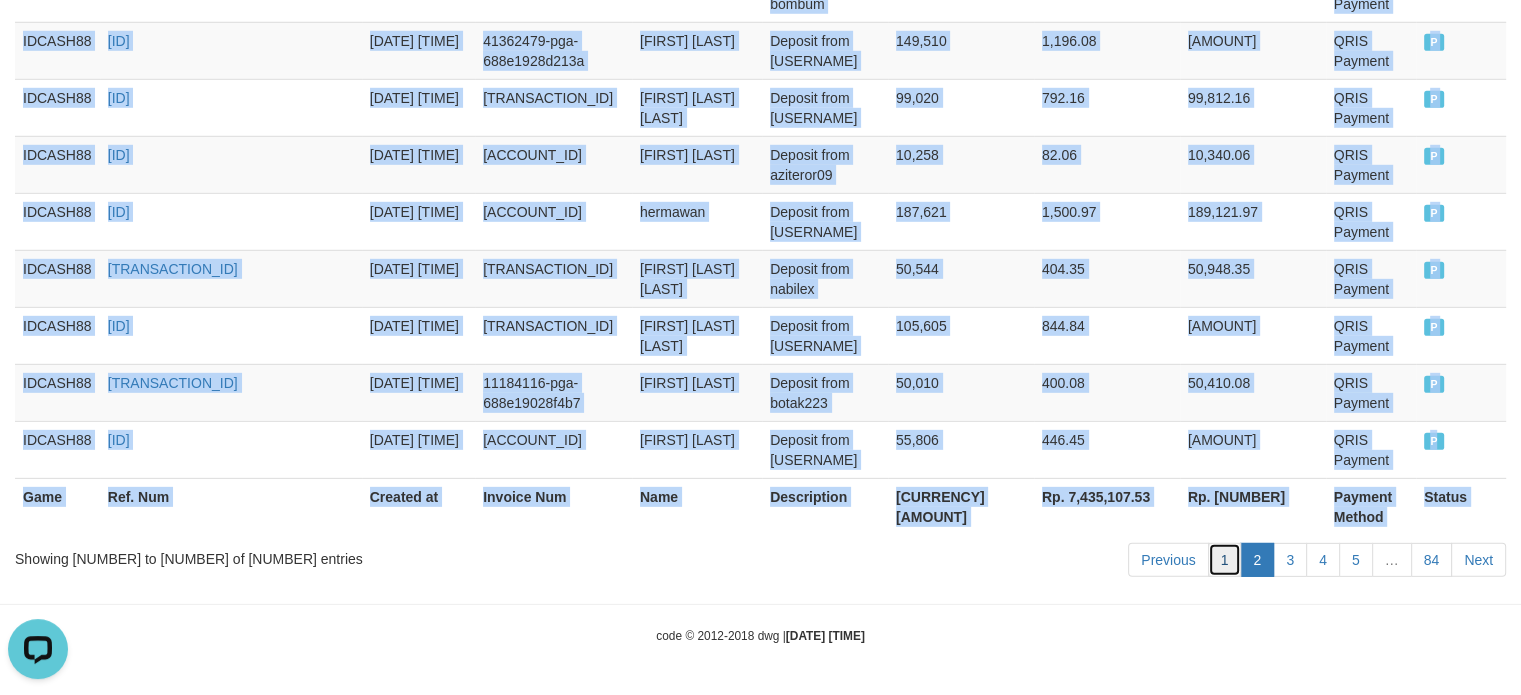 click on "1" at bounding box center (1225, 560) 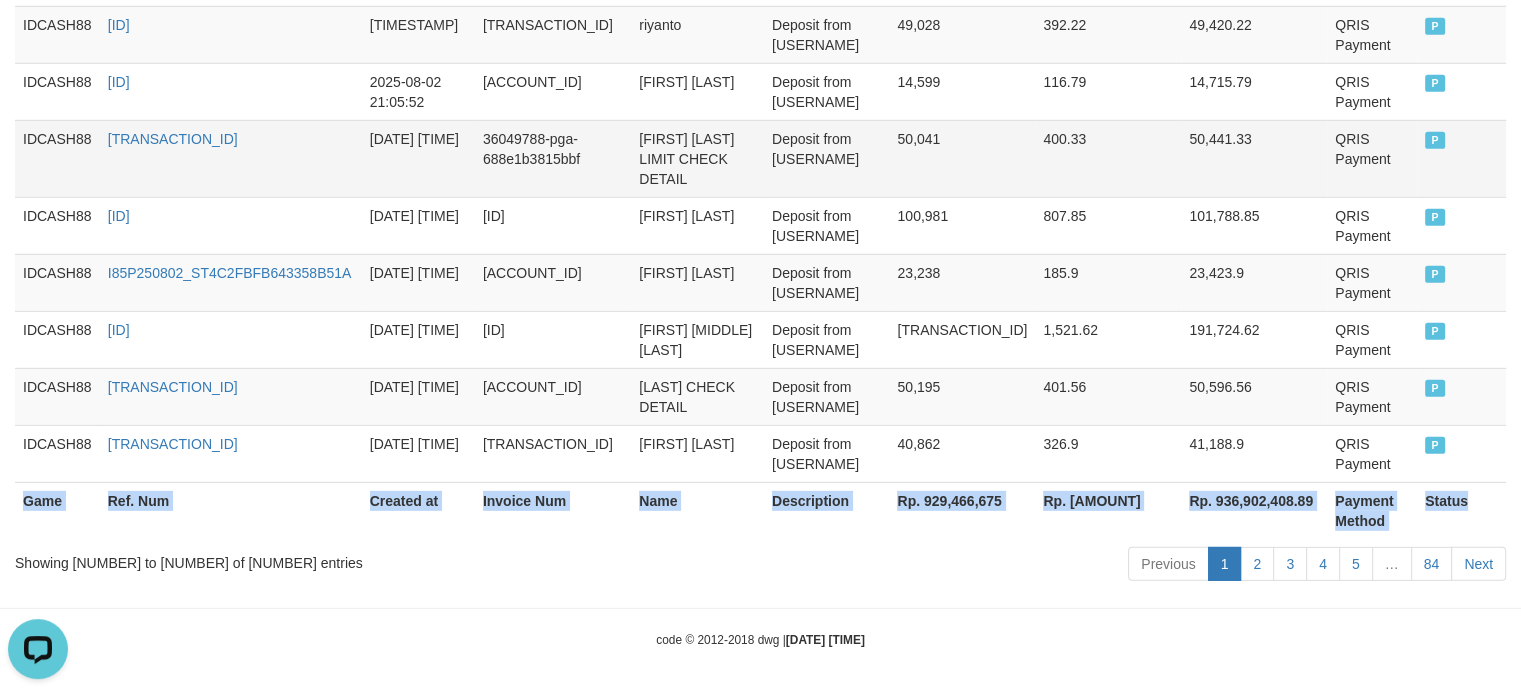 scroll, scrollTop: 6018, scrollLeft: 0, axis: vertical 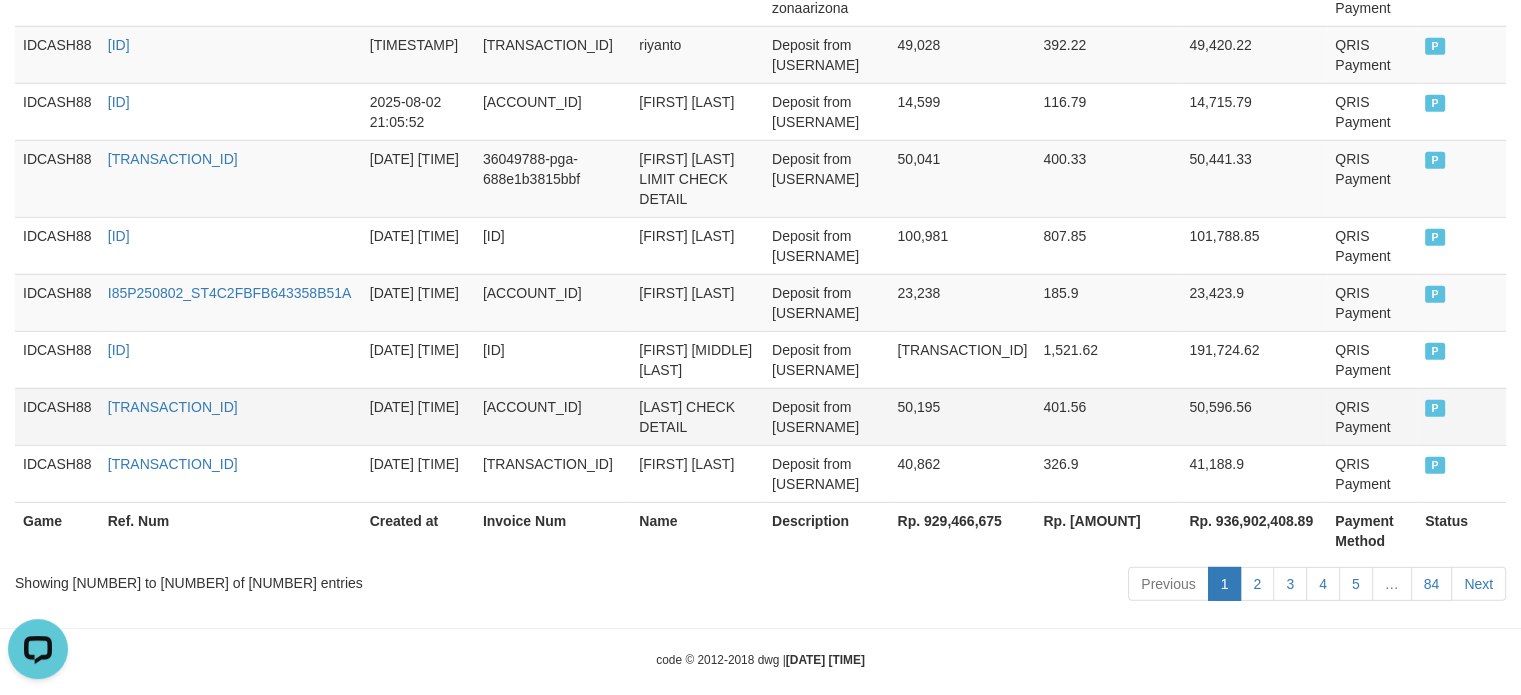 click on "P" at bounding box center (1461, 416) 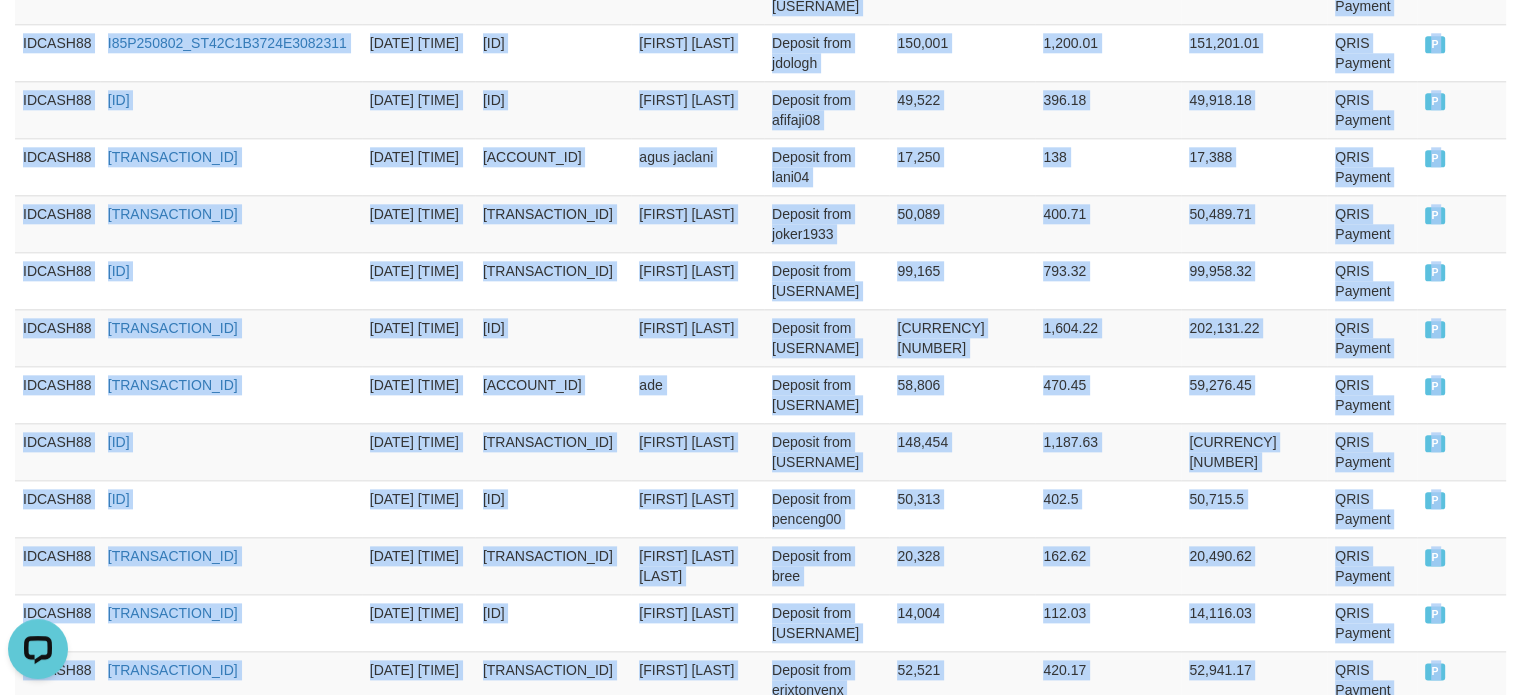 scroll, scrollTop: 0, scrollLeft: 0, axis: both 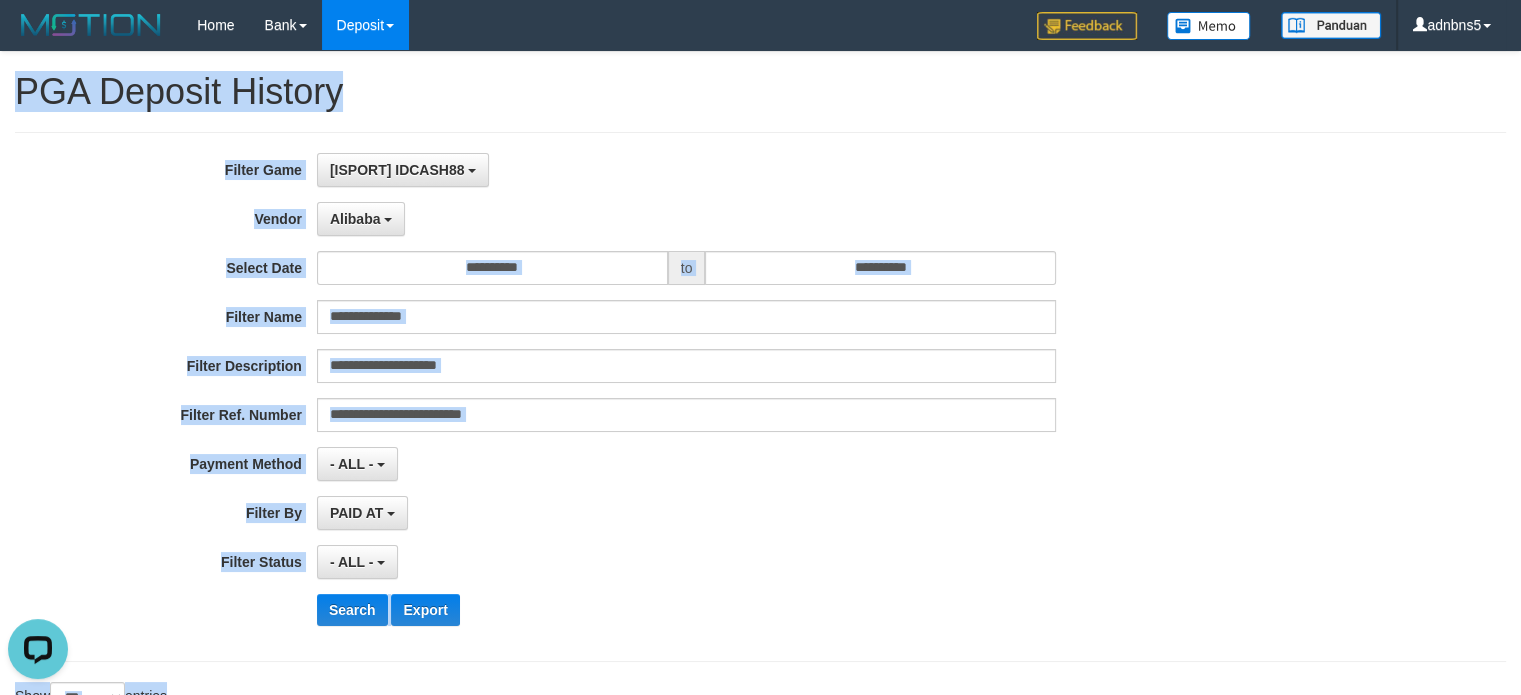 drag, startPoint x: 1441, startPoint y: 437, endPoint x: 44, endPoint y: -49, distance: 1479.123 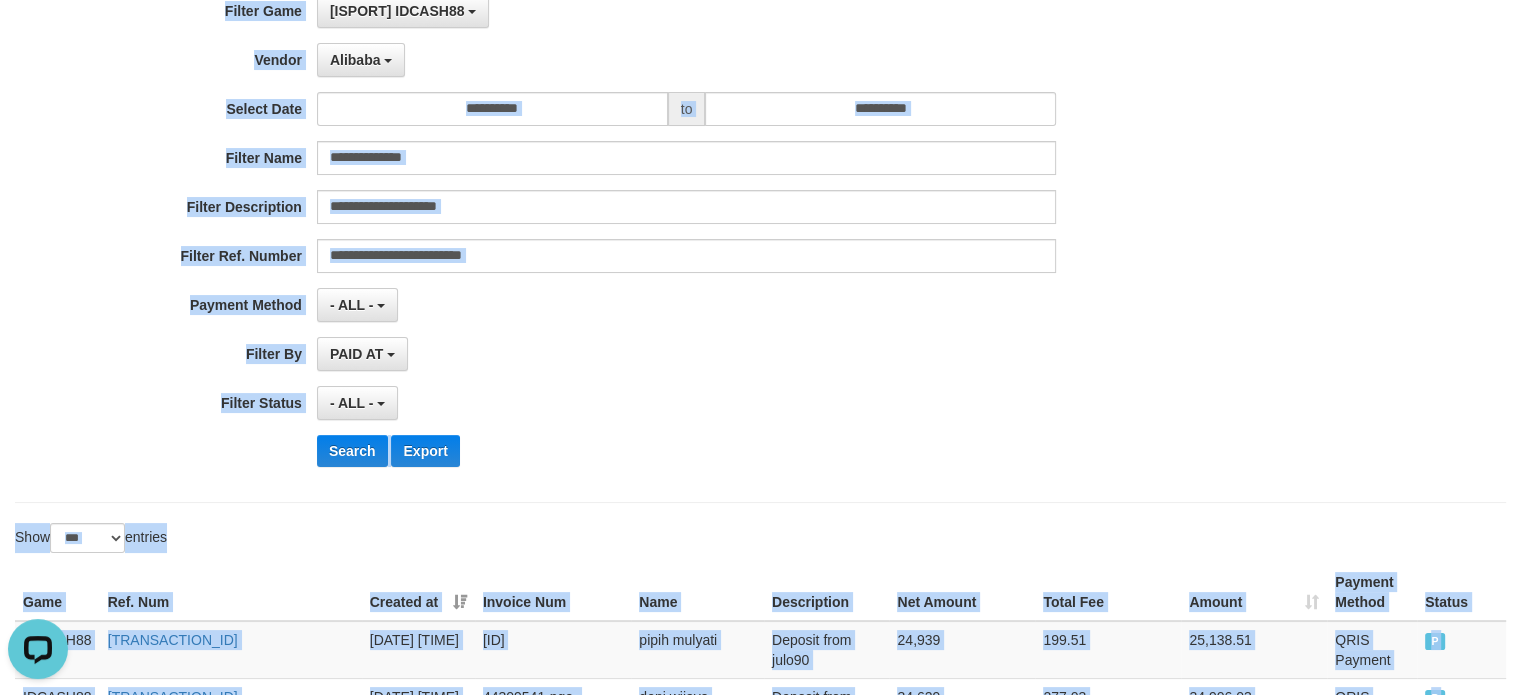 scroll, scrollTop: 600, scrollLeft: 0, axis: vertical 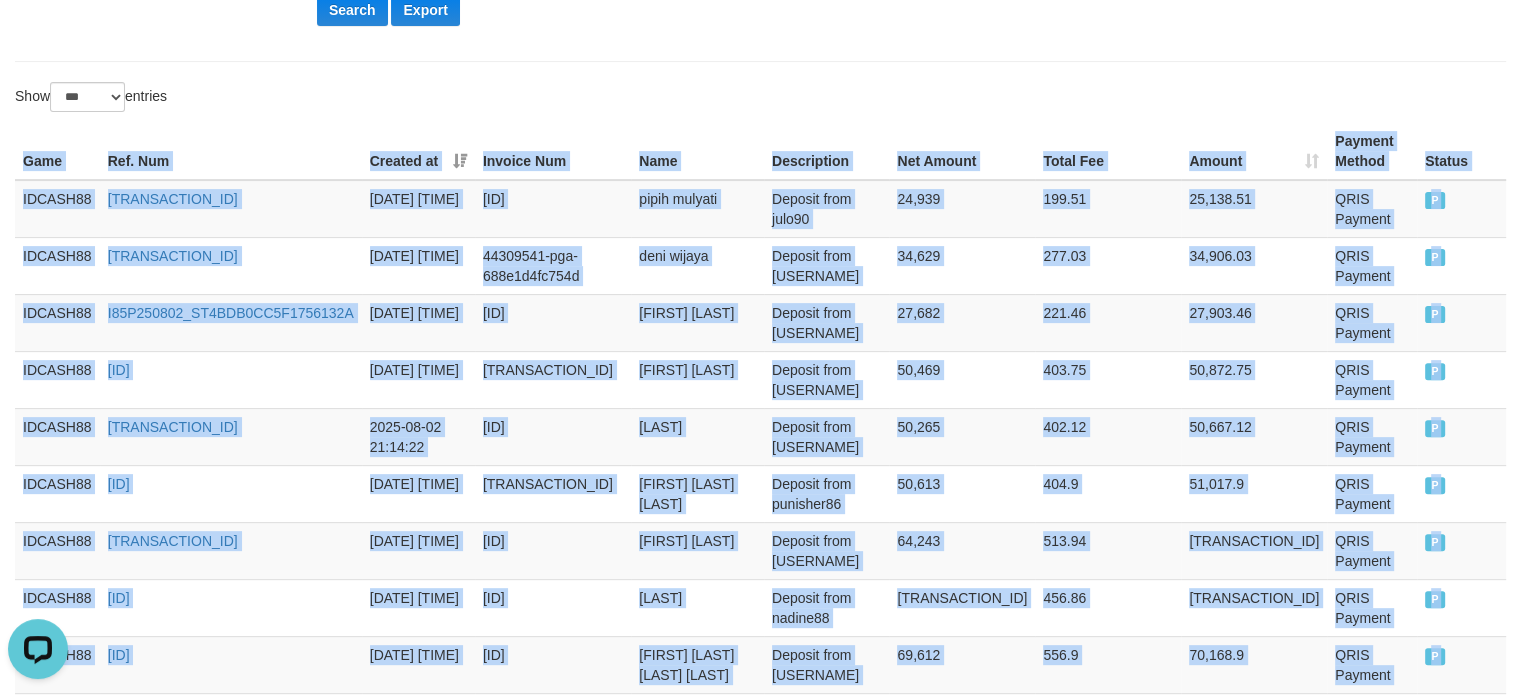 click on "Game Ref. Num Created at Invoice Num Name Description Net Amount Total Fee Amount Payment Method Status
Game Ref. Num Created at Invoice Num Name Description Rp. [AMOUNT] Rp. [AMOUNT] Rp. [AMOUNT] Payment Method Status
IDCASH88 [TRANSACTION_ID] [DATE] [TIME] [ACCOUNT_ID] [FIRST] [LAST] Deposit from [USERNAME] [AMOUNT] [AMOUNT] [AMOUNT] QRIS Payment P   IDCASH88 [TRANSACTION_ID] [DATE] [TIME] [ACCOUNT_ID] [FIRST] [LAST] Deposit from [USERNAME] [AMOUNT] [AMOUNT] [AMOUNT] QRIS Payment P   IDCASH88 [TRANSACTION_ID] [DATE] [TIME] [ACCOUNT_ID] [FIRST] [LAST] Deposit from [USERNAME] [AMOUNT] [AMOUNT] [AMOUNT] QRIS Payment P   IDCASH88 [TRANSACTION_ID] [DATE] [TIME] [ACCOUNT_ID] [FIRST] [LAST] Deposit from [USERNAME] [AMOUNT] [AMOUNT] [AMOUNT] QRIS Payment P   IDCASH88 [TRANSACTION_ID] [DATE] [TIME] [ACCOUNT_ID] [FIRST] [LAST] [AMOUNT] [AMOUNT]" at bounding box center (760, 3050) 